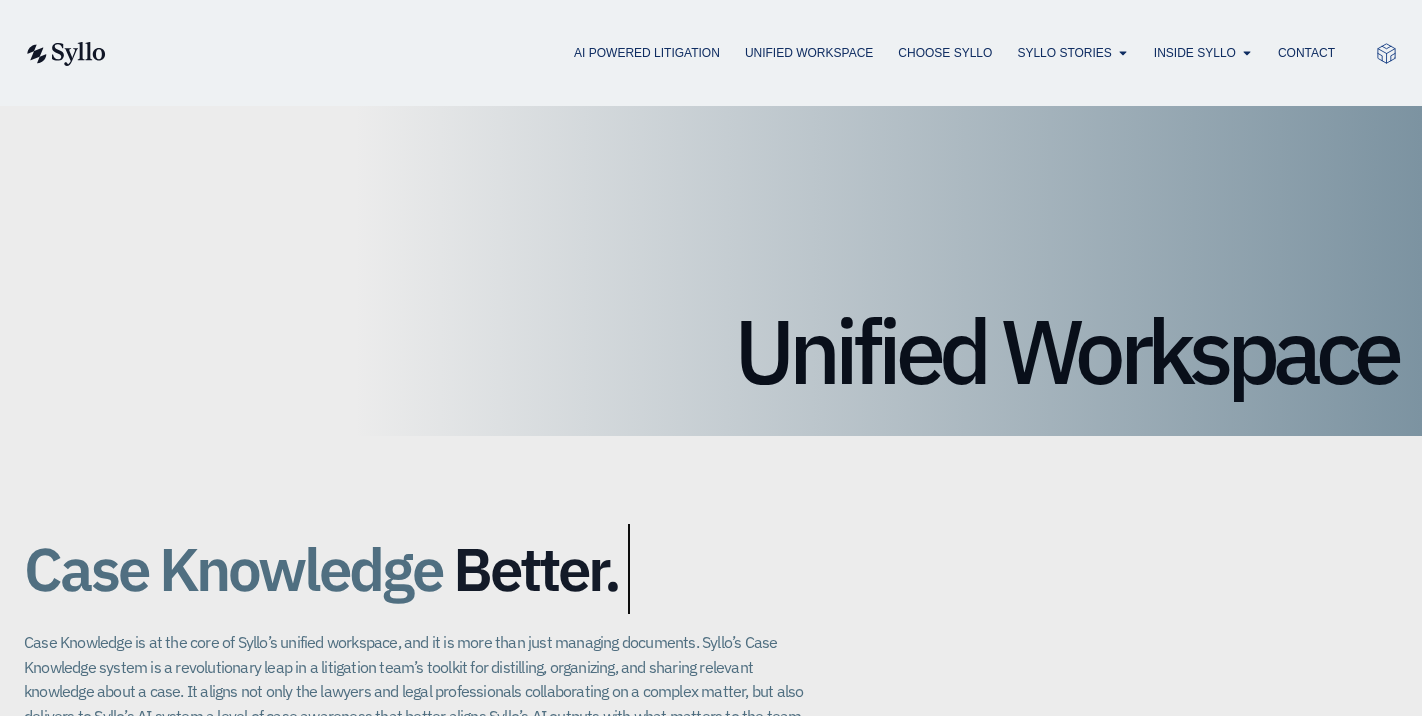 scroll, scrollTop: 0, scrollLeft: 0, axis: both 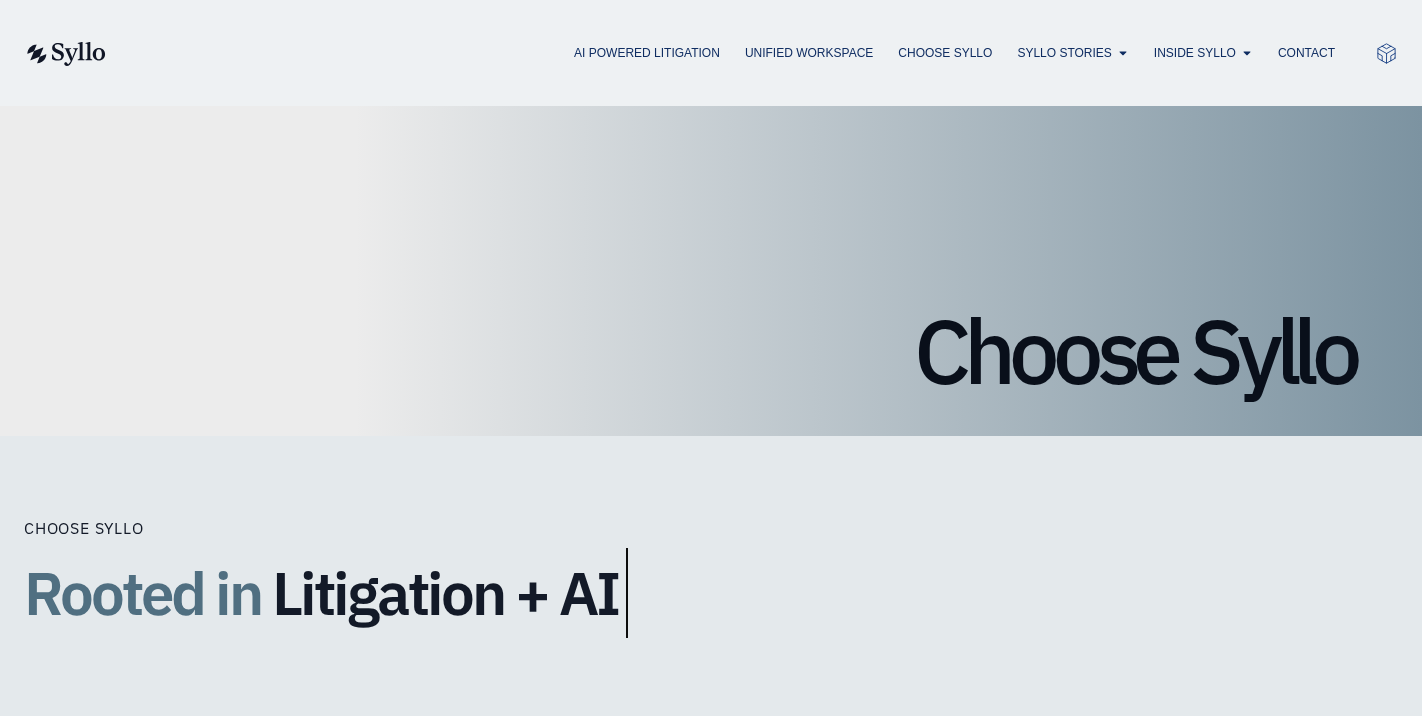 click on "Rooted in
Litigation + AI" at bounding box center [424, 593] 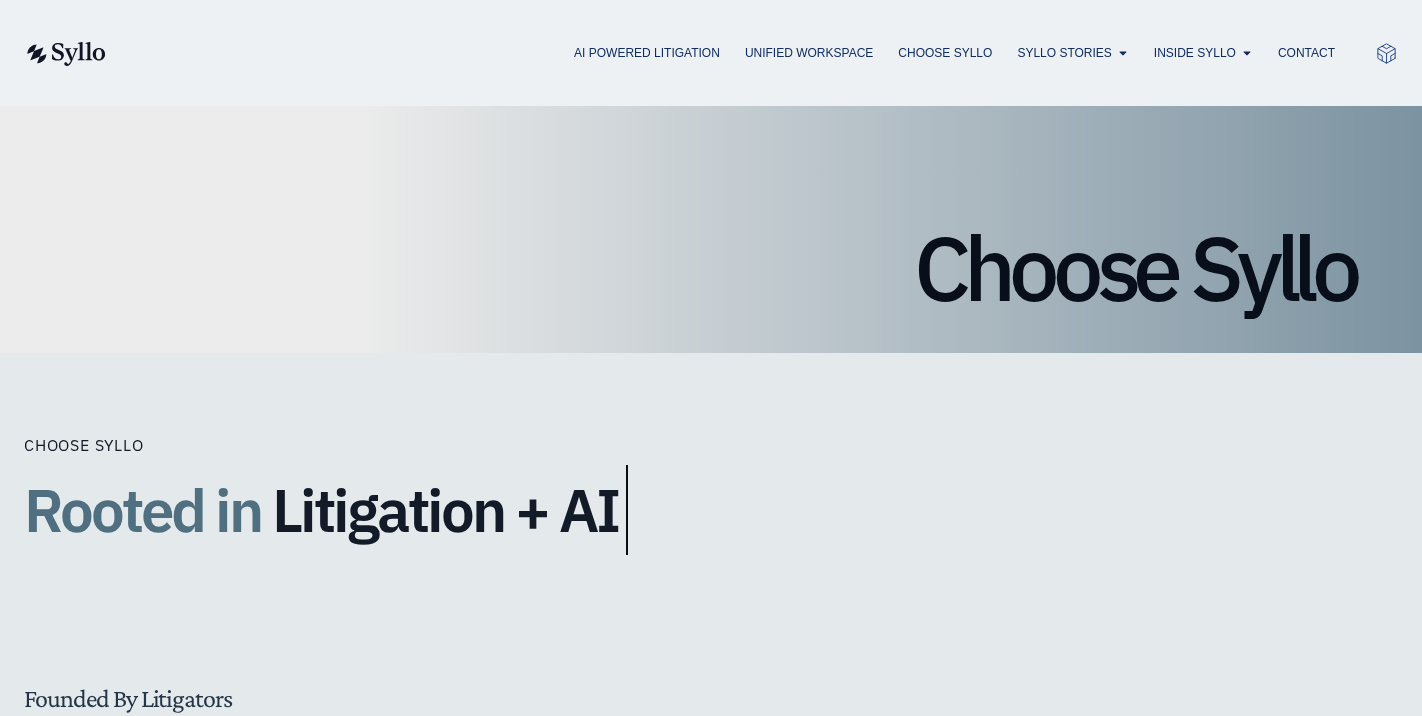 scroll, scrollTop: 0, scrollLeft: 0, axis: both 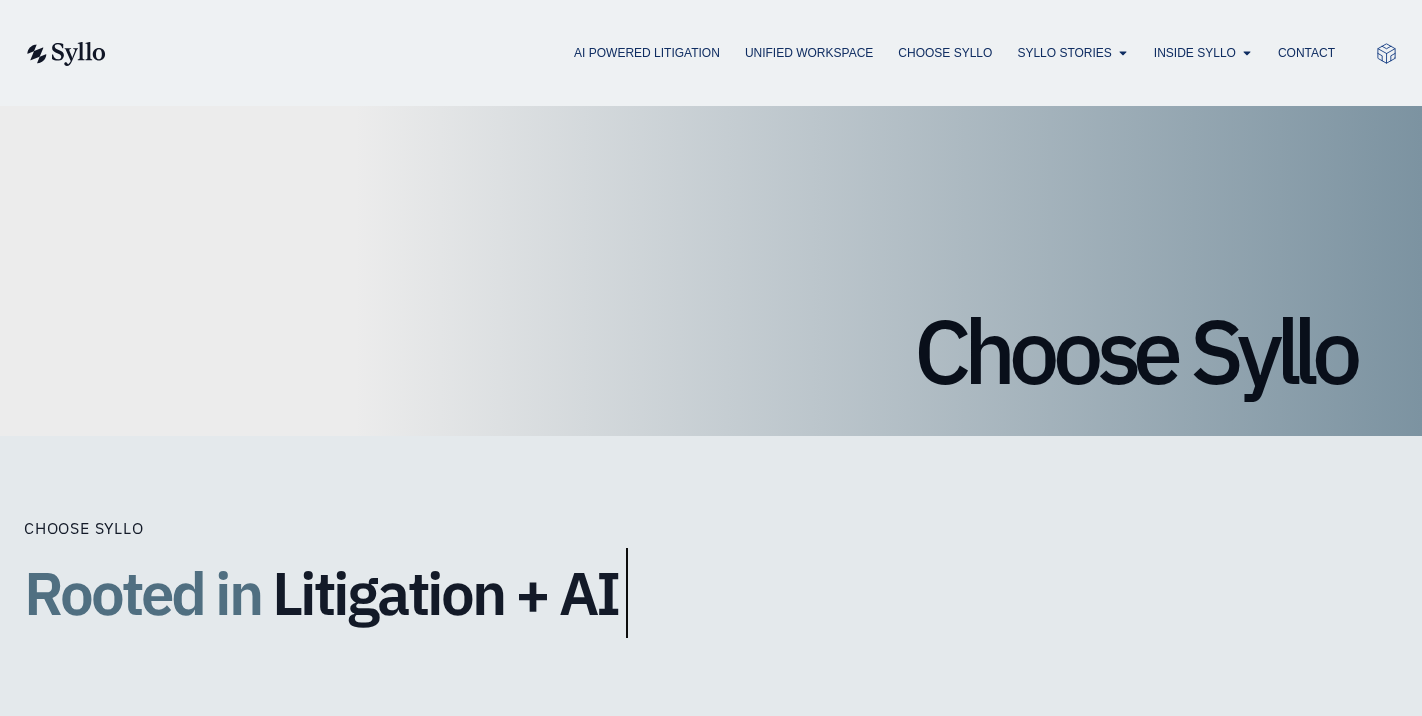 drag, startPoint x: 1258, startPoint y: 575, endPoint x: 1178, endPoint y: 245, distance: 339.55853 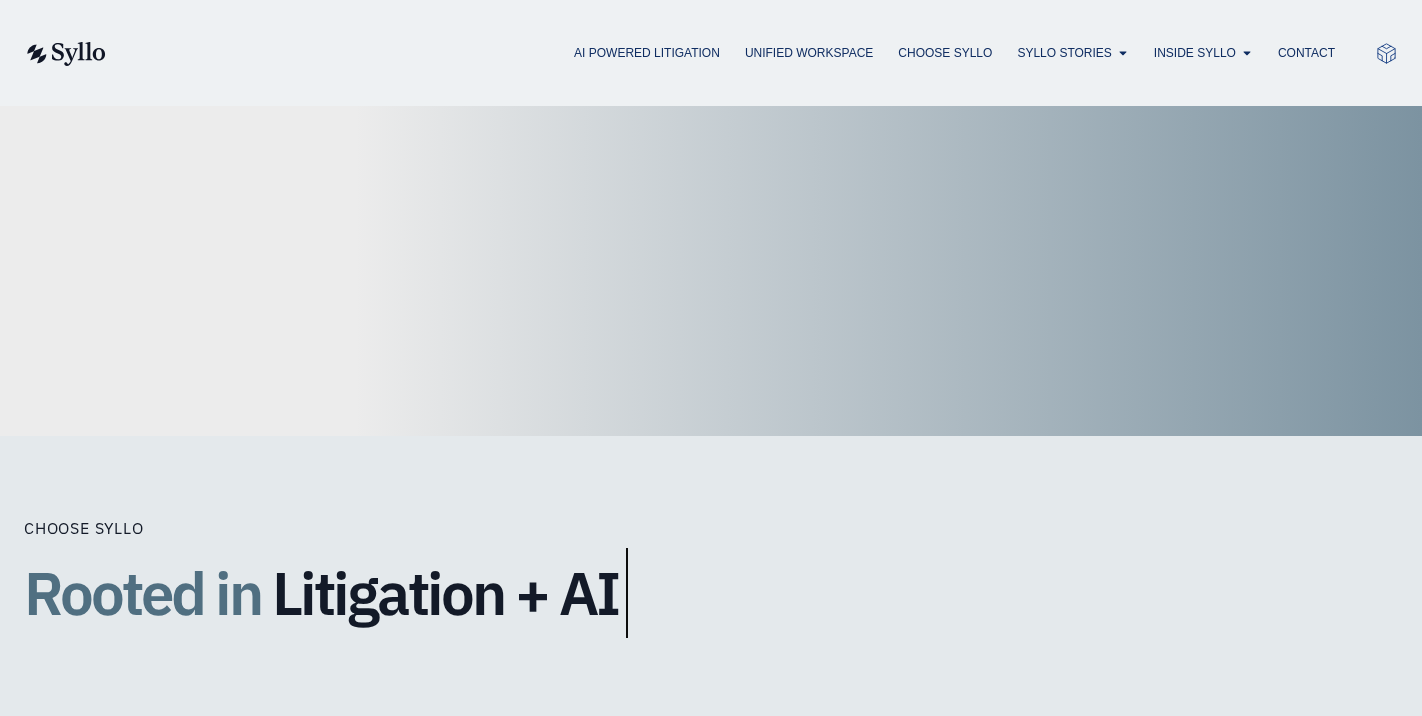 scroll, scrollTop: 0, scrollLeft: 0, axis: both 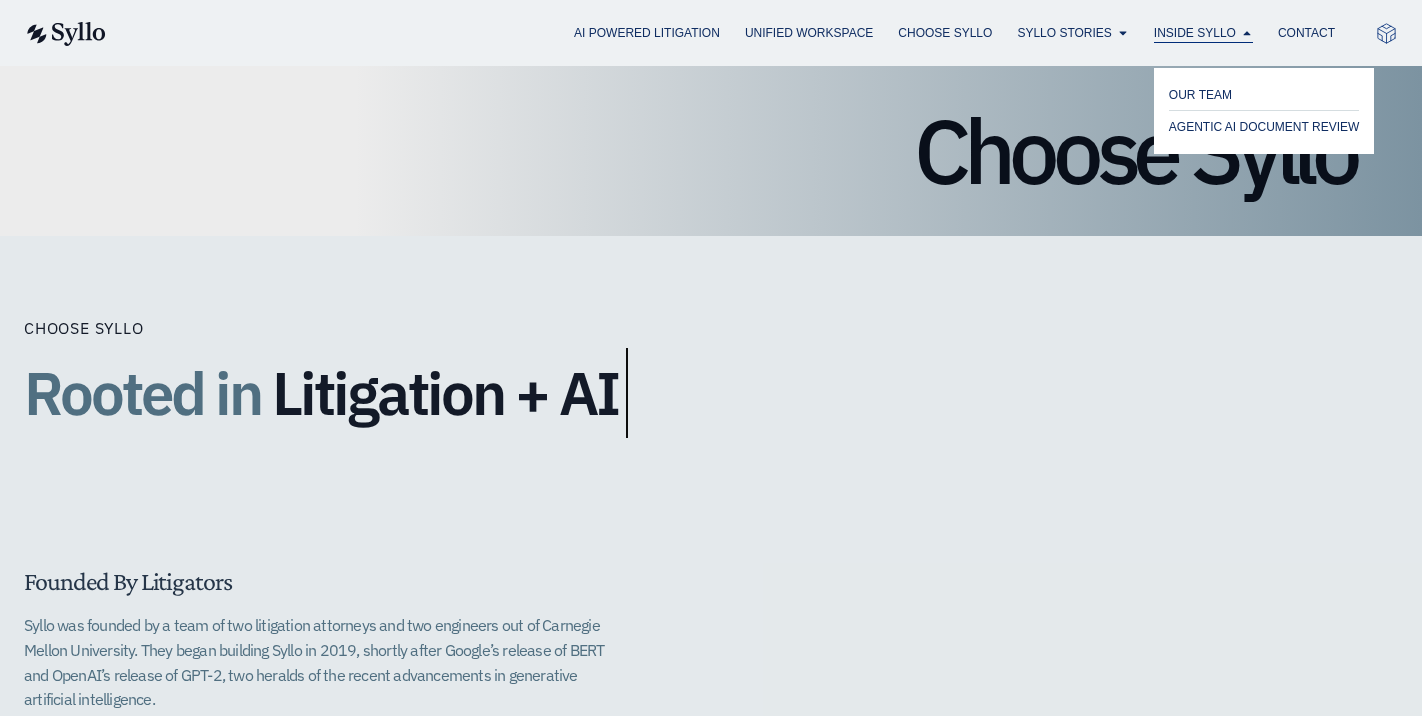 click on "Inside Syllo" at bounding box center [1195, 33] 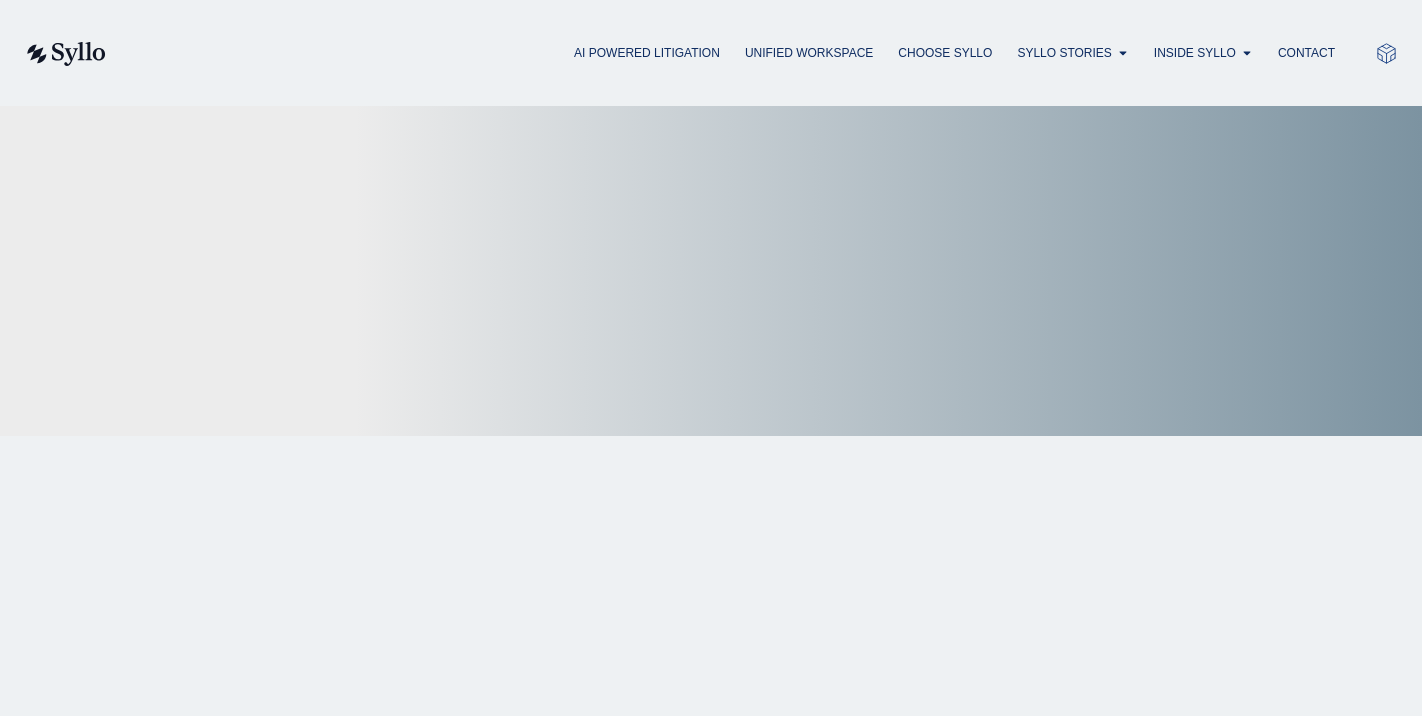 scroll, scrollTop: 0, scrollLeft: 0, axis: both 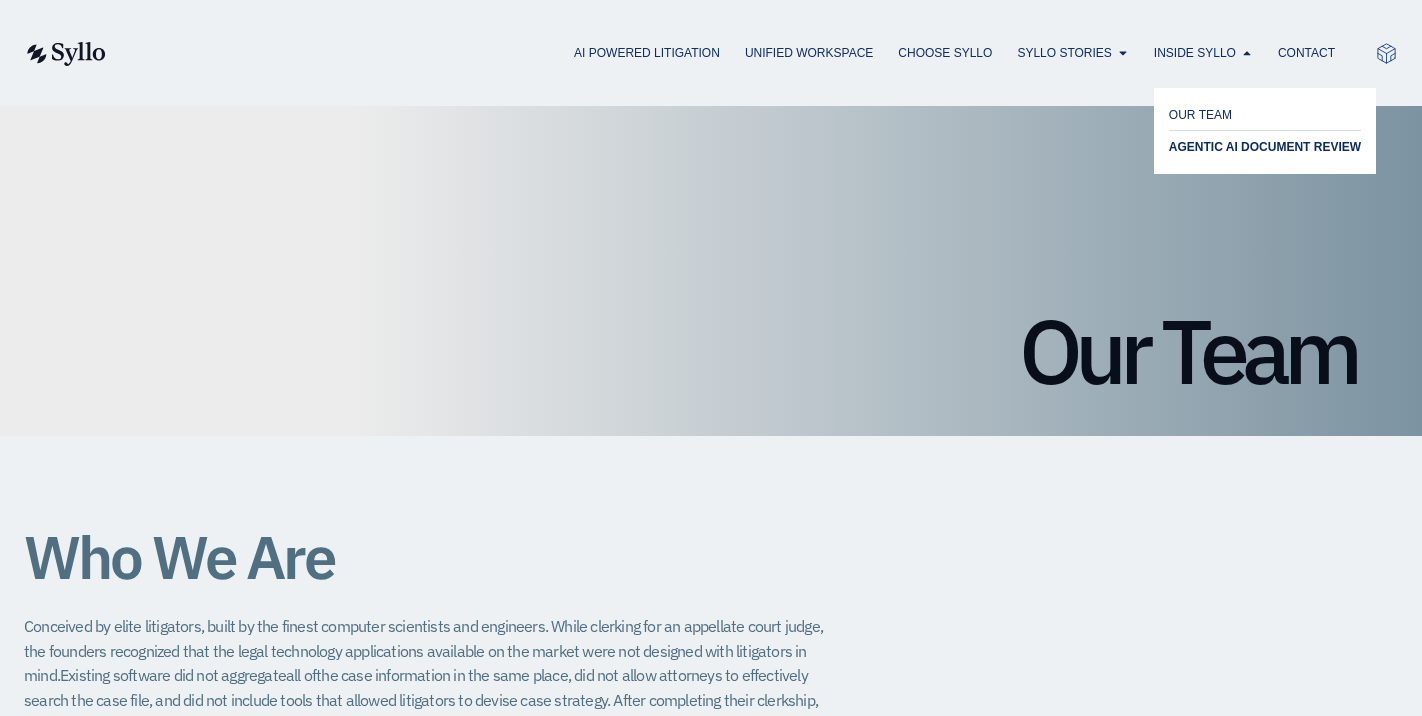 click on "AGENTIC AI DOCUMENT REVIEW" at bounding box center (1265, 147) 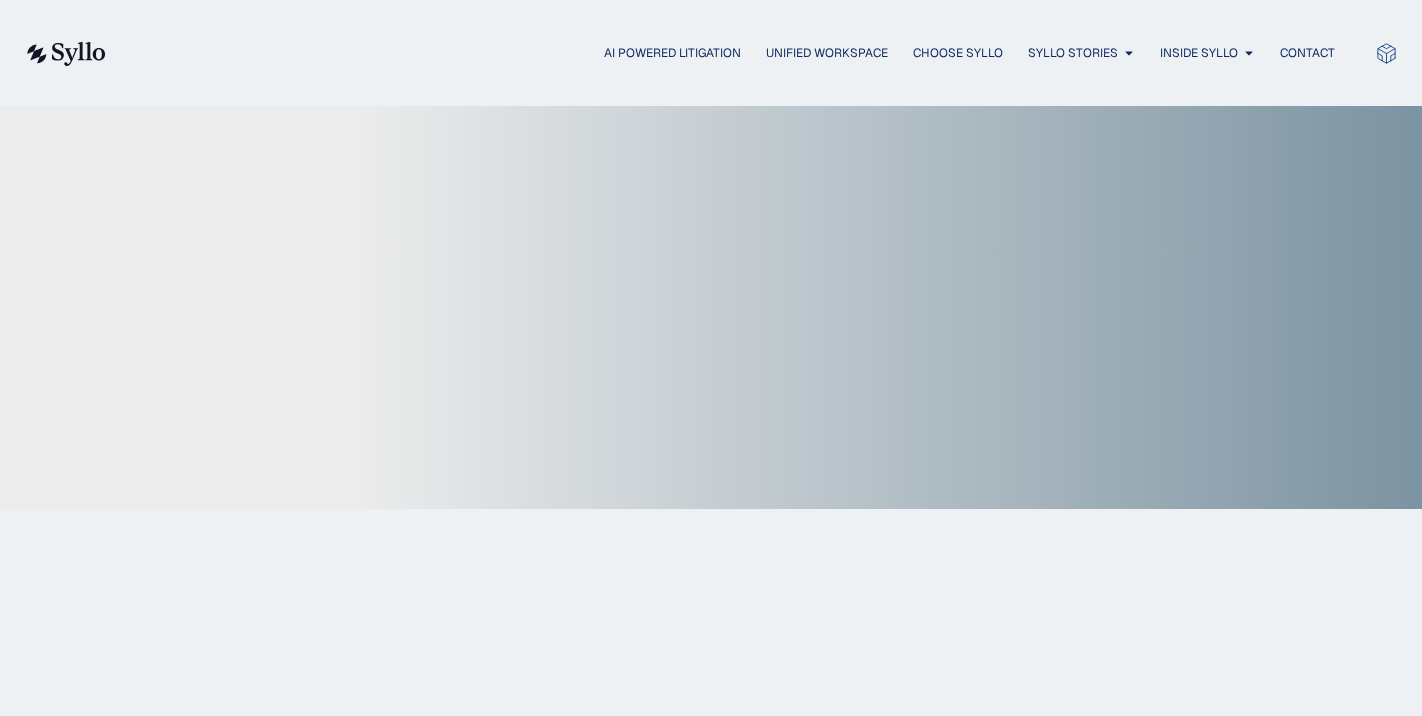 scroll, scrollTop: 0, scrollLeft: 0, axis: both 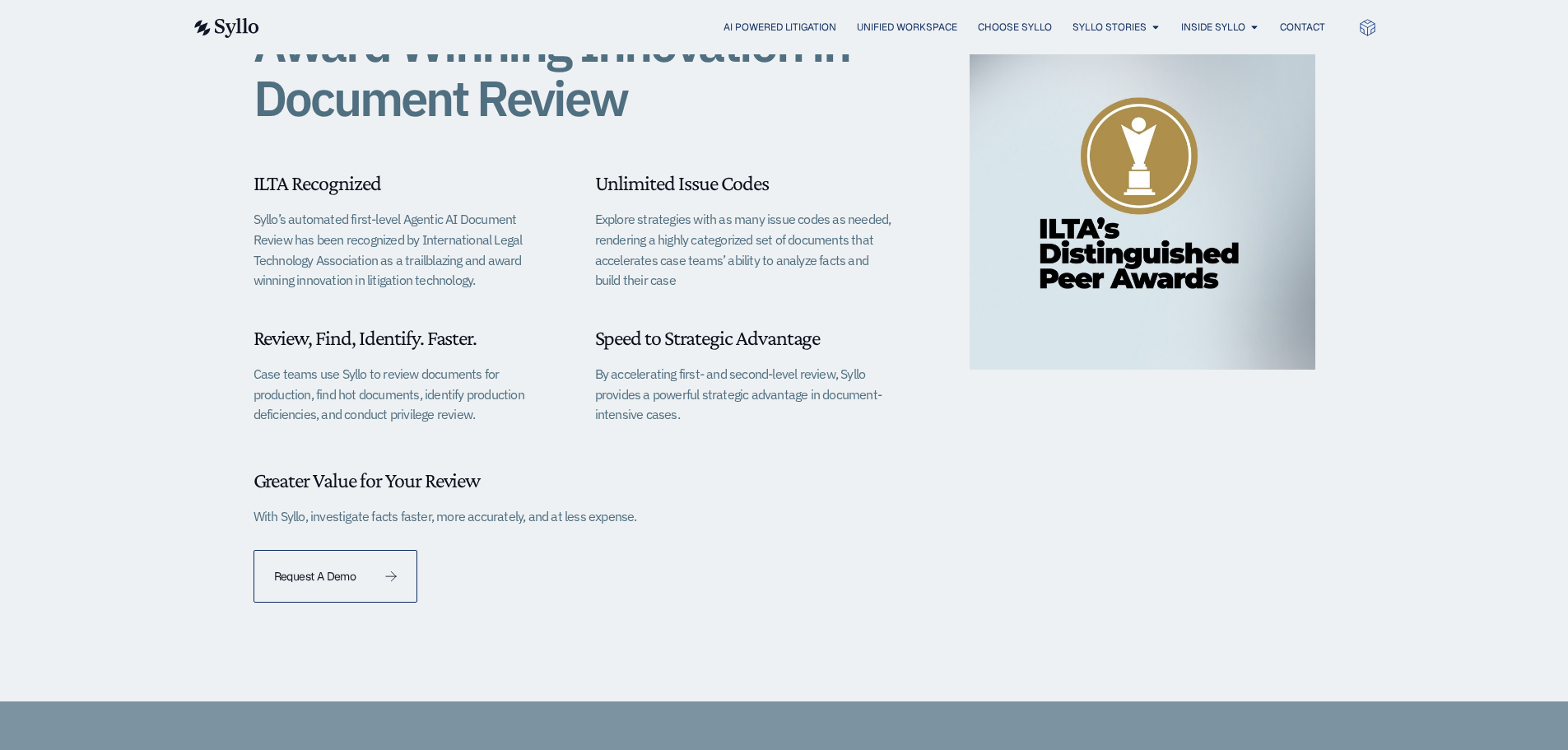 click on "Request A Demo" at bounding box center [336, 576] 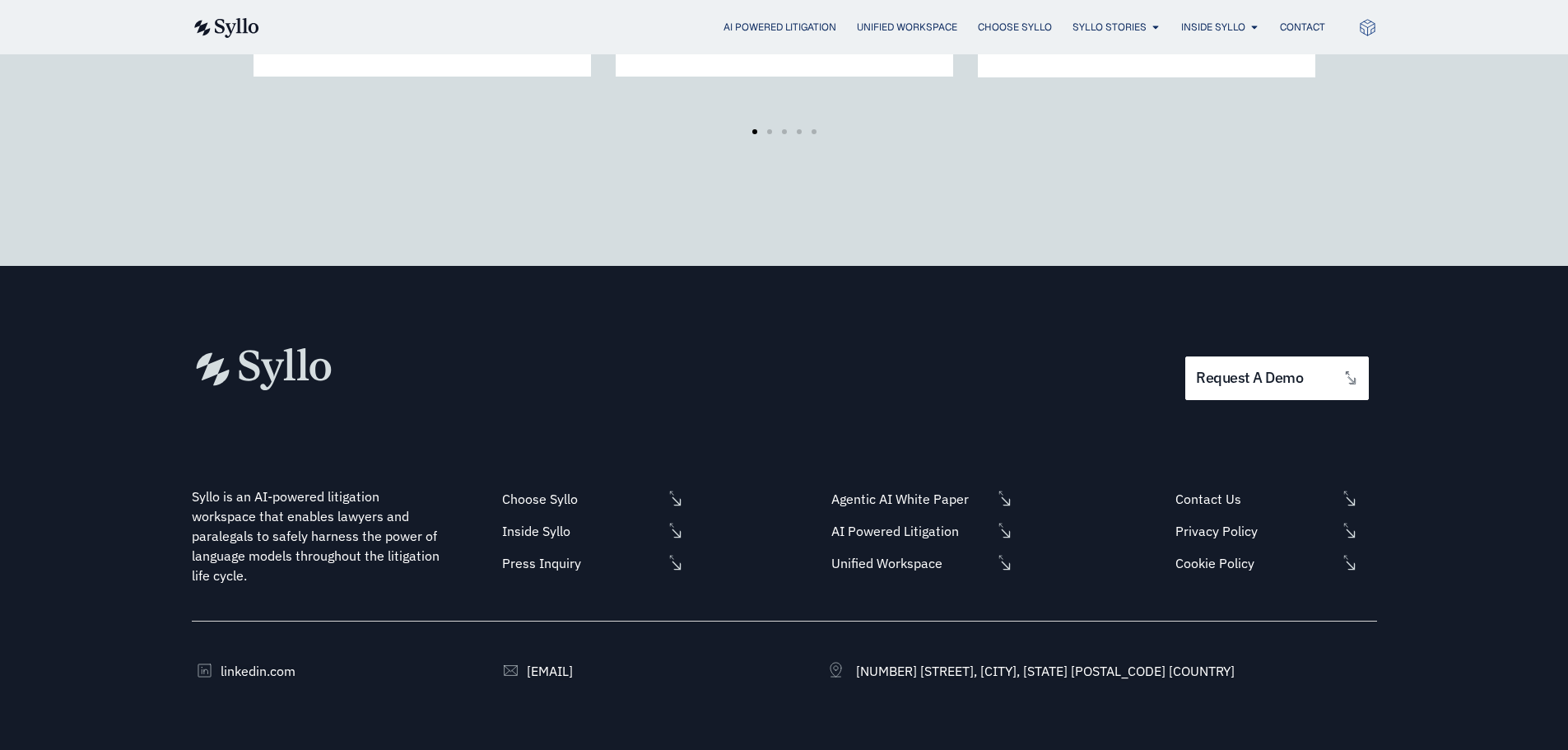 scroll, scrollTop: 2918, scrollLeft: 0, axis: vertical 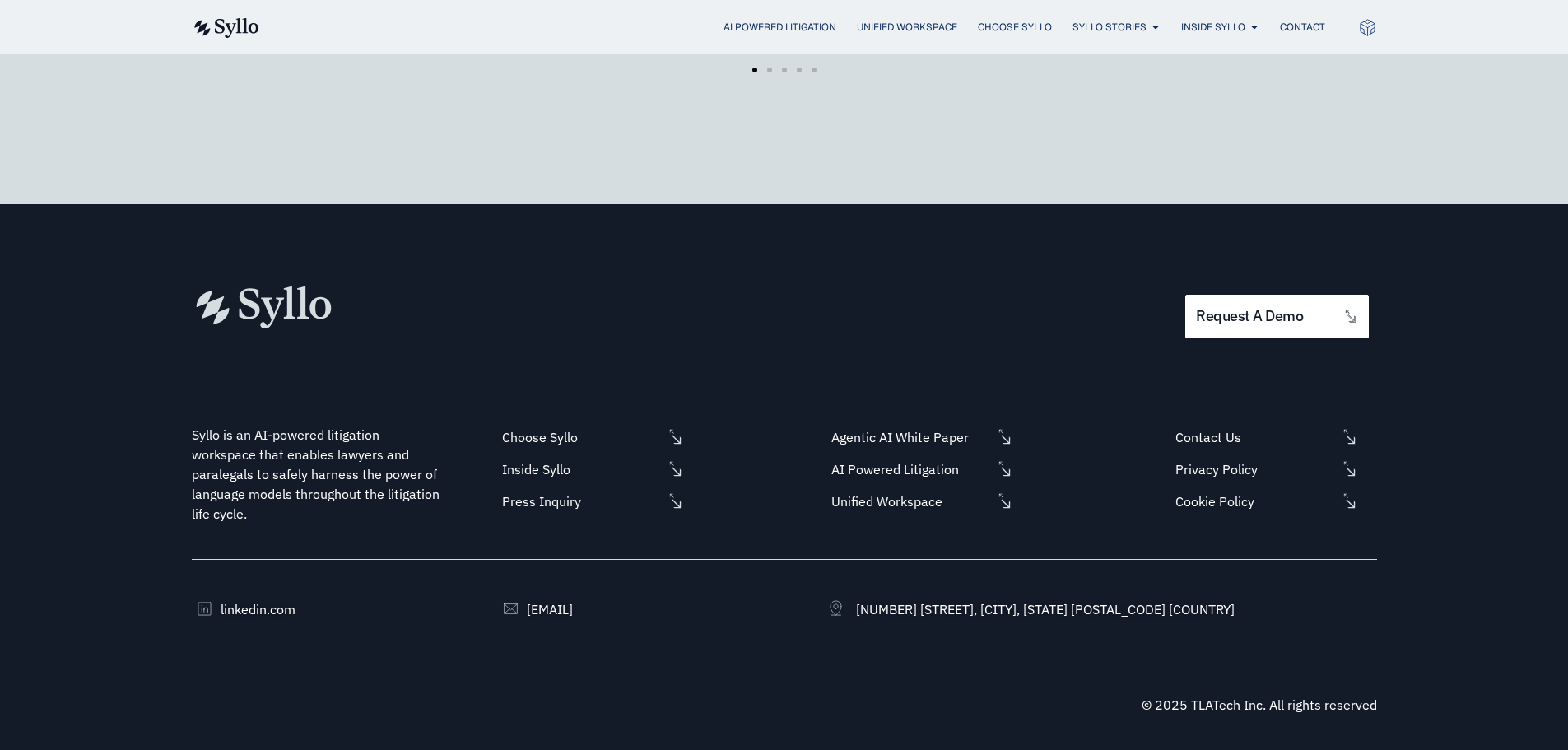 click at bounding box center (784, 70) 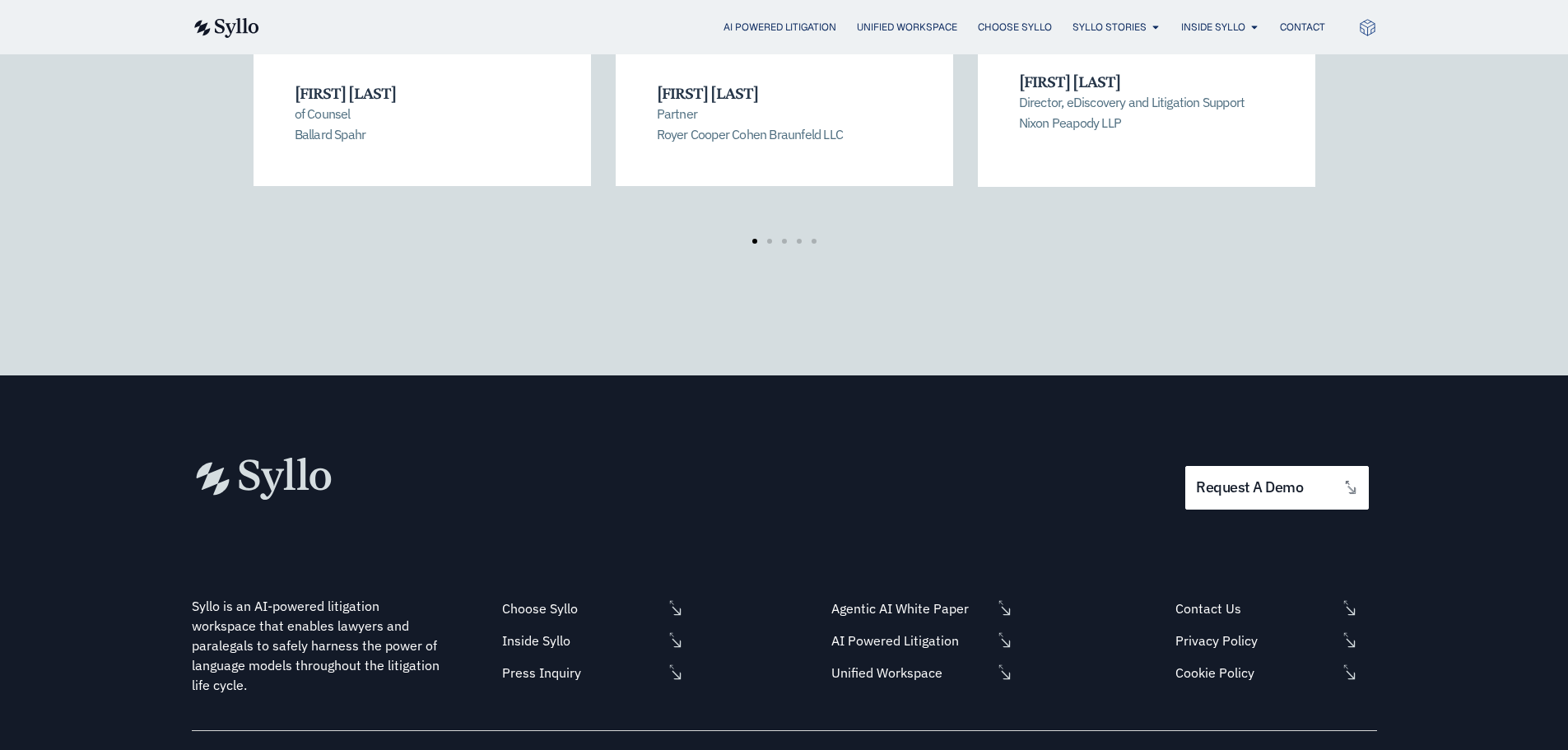 scroll, scrollTop: 2588, scrollLeft: 0, axis: vertical 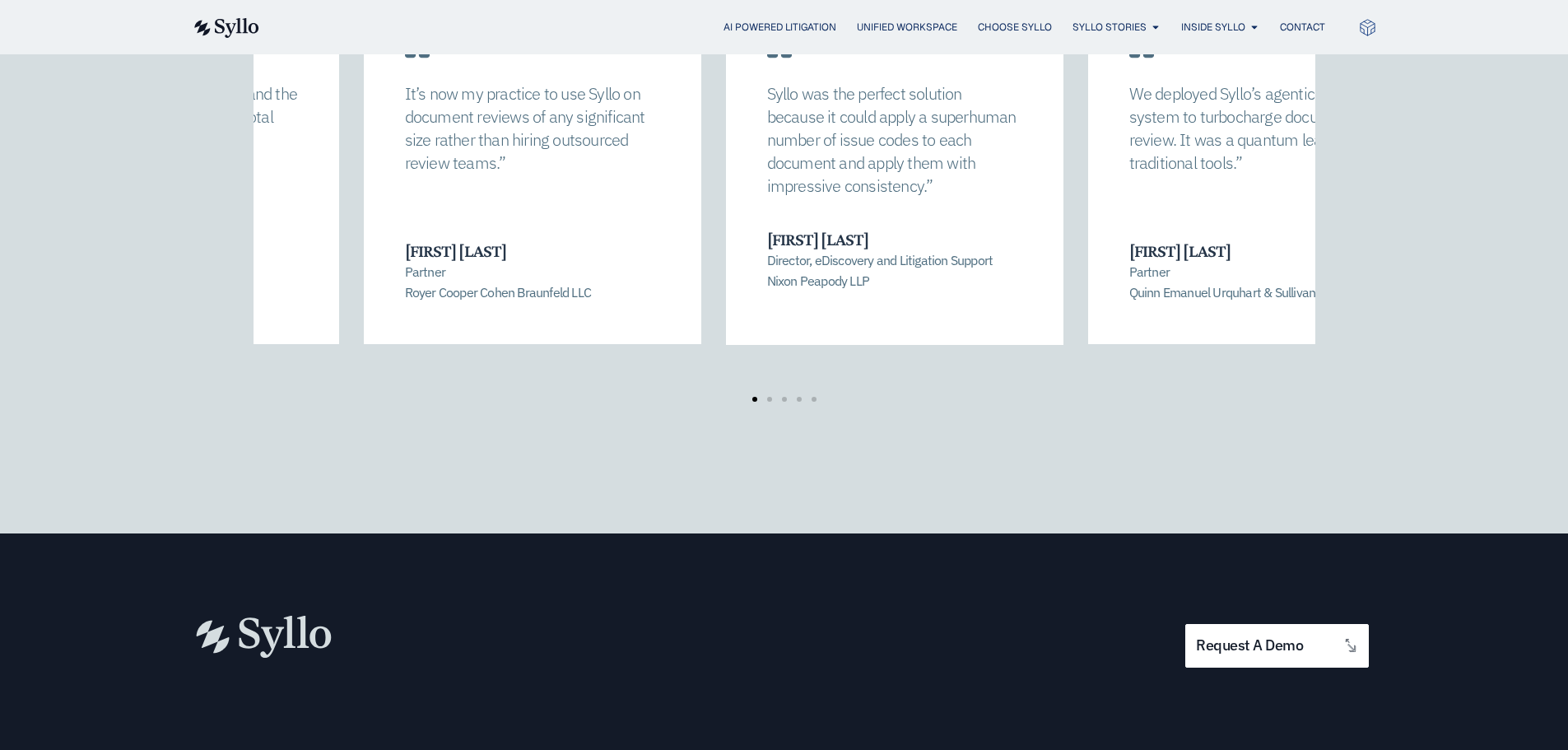 click on "Syllo was the perfect solution because it could apply a superhuman number of issue codes to each document and apply them with impressive consistency.”
Mike Swiatocha Director, eDiscovery and Litigation Support Nixon Peapody LLP
We deployed Syllo’s agentic AI system to turbocharge document review. It was a quantum leap over traditional tools.”
Chris Kercher Partner
Quinn Emanuel Urquhart & Sullivan, LLP
I was skeptical at the beginning, but Syllo delivered in a cost-efficient way what would have been very difficult to accomplish for a lean team on this timeline.”
Joanna Caytas Associate" at bounding box center (784, 204) 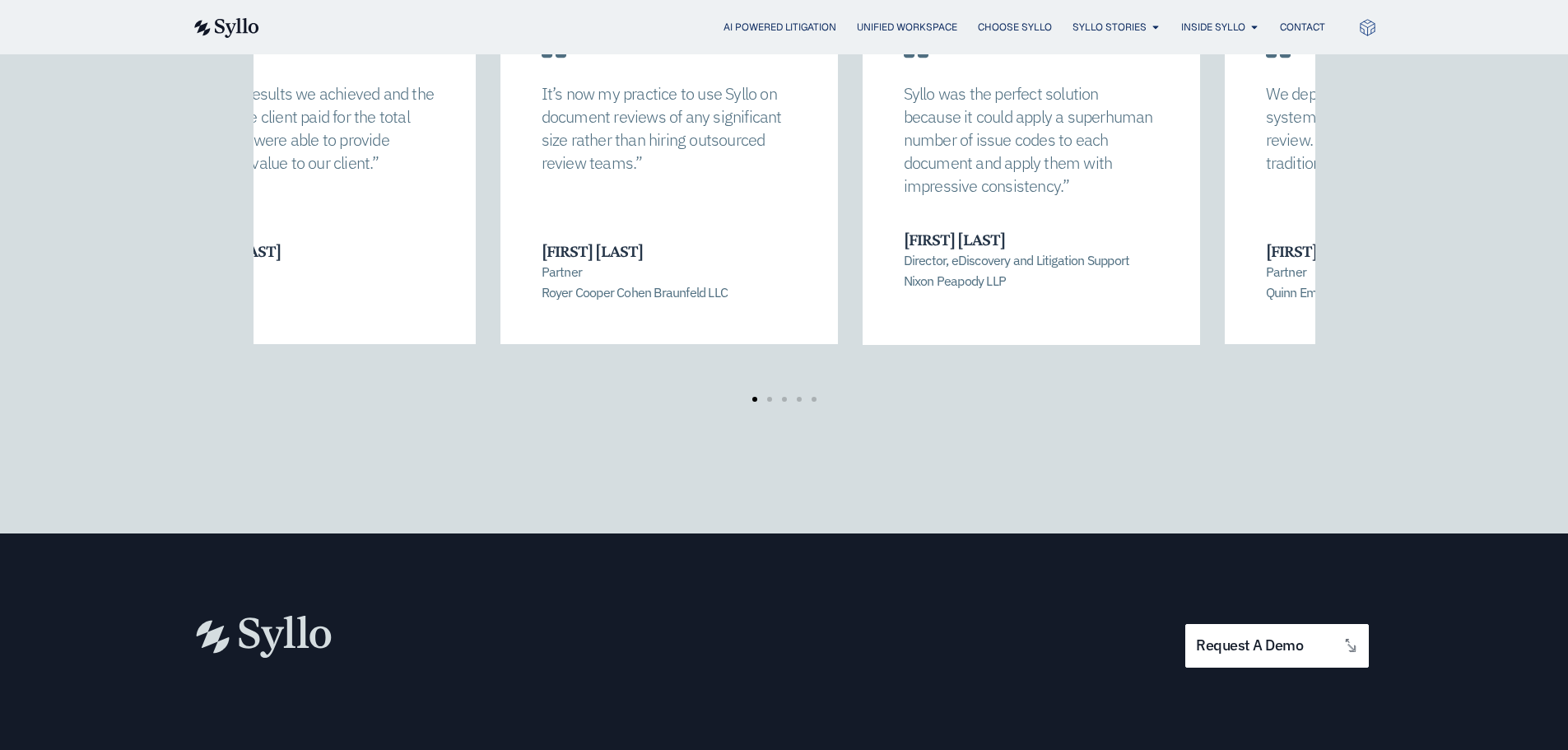 click on "Mike Swiatocha Director, eDiscovery and Litigation Support Nixon Peapody LLP" at bounding box center [1031, 260] 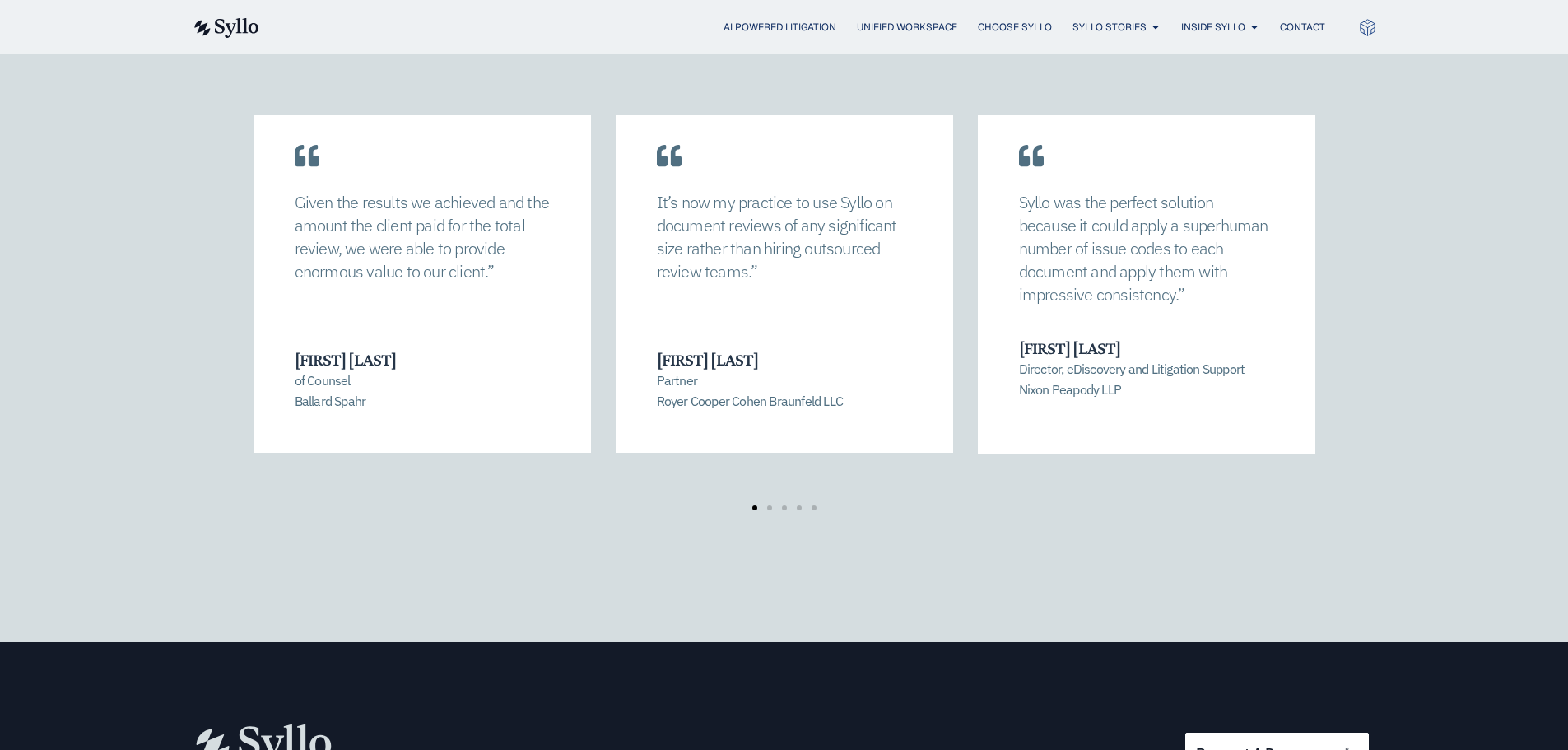 scroll, scrollTop: 2259, scrollLeft: 0, axis: vertical 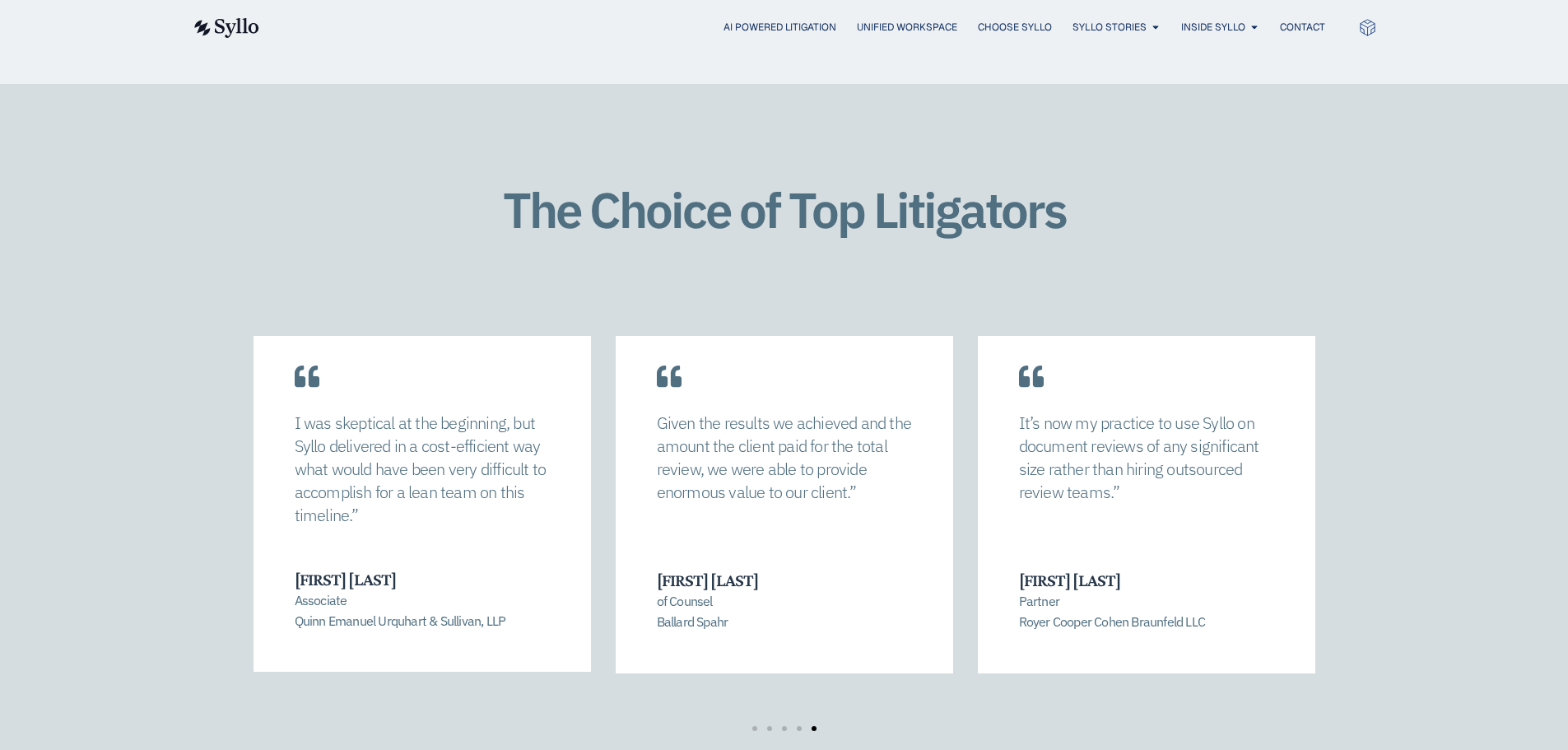click on "Syllo was the perfect solution because it could apply a superhuman number of issue codes to each document and apply them with impressive consistency.”
Mike Swiatocha Director, eDiscovery and Litigation Support Nixon Peapody LLP
We deployed Syllo’s agentic AI system to turbocharge document review. It was a quantum leap over traditional tools.”
Chris Kercher Partner
Quinn Emanuel Urquhart & Sullivan, LLP
I was skeptical at the beginning, but Syllo delivered in a cost-efficient way what would have been very difficult to accomplish for a lean team on this timeline.”
Joanna Caytas Associate
Quinn Emanuel Urquhart & Sullivan, LLP" at bounding box center (60, 510) 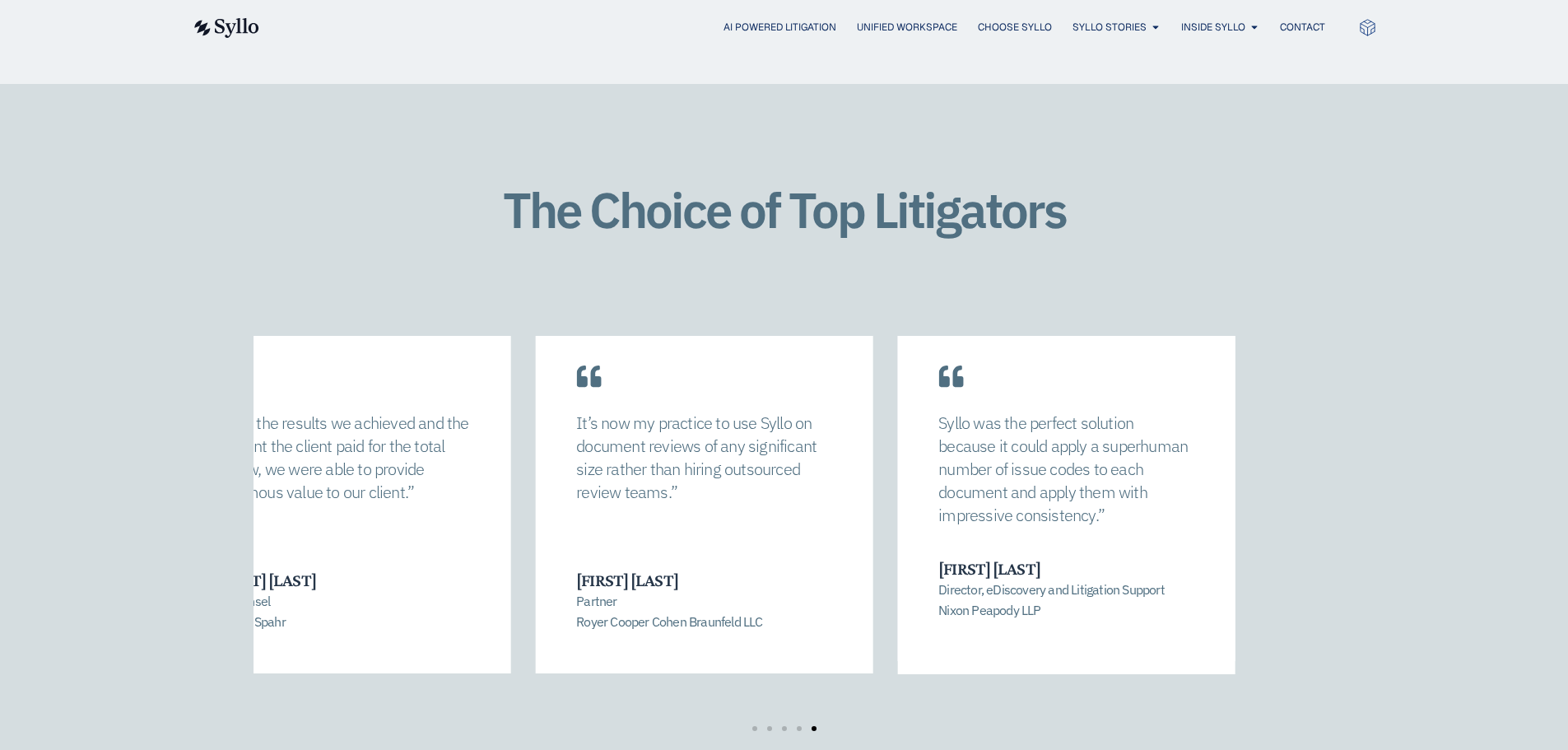 click on "It’s now my practice to use Syllo on document reviews of any significant size rather than hiring outsourced review teams.”
Joshua Upin Partner
Royer Cooper Cohen Braunfeld LLC" at bounding box center (704, 489) 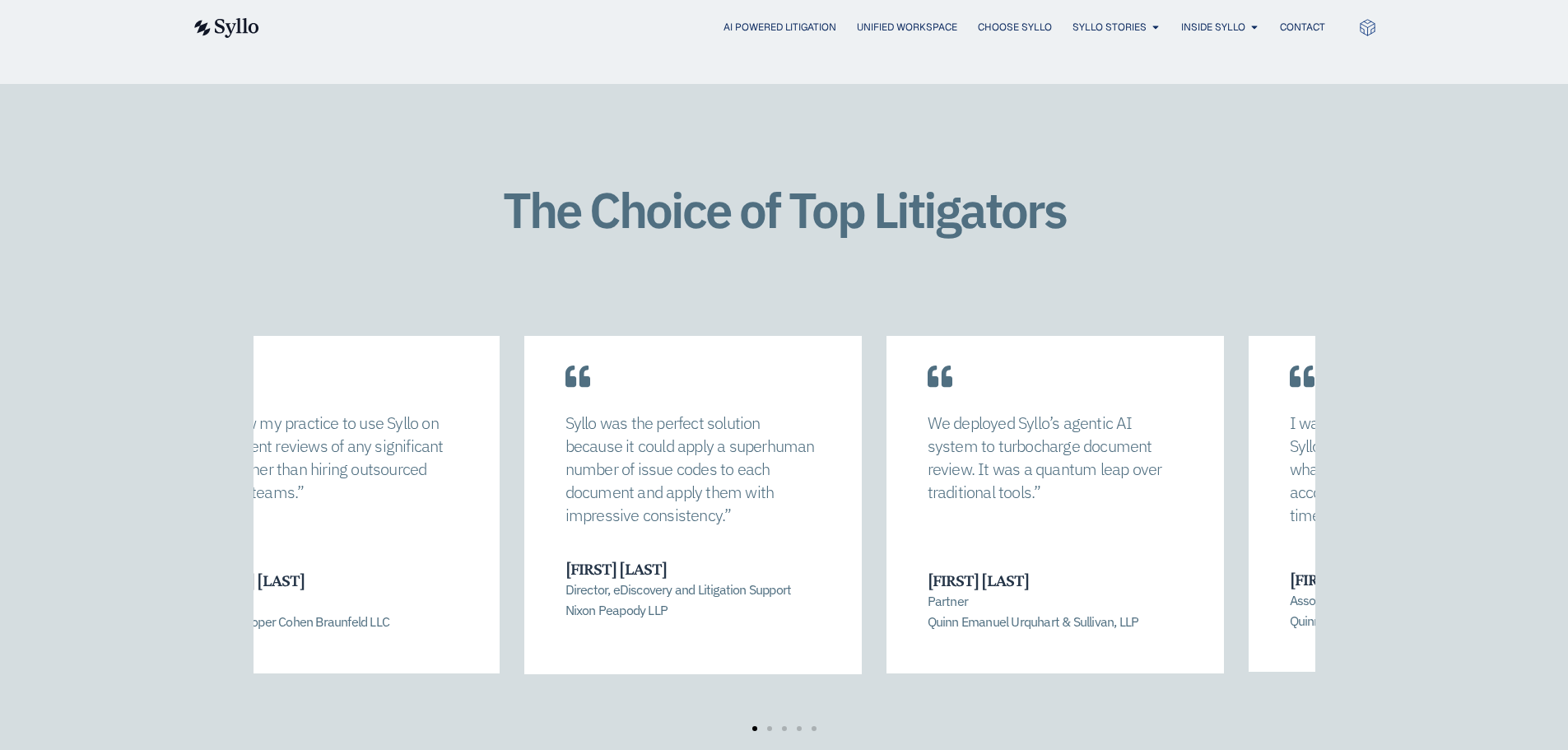 click on "Syllo was the perfect solution because it could apply a superhuman number of issue codes to each document and apply them with impressive consistency.”
Mike Swiatocha Director, eDiscovery and Litigation Support Nixon Peapody LLP
We deployed Syllo’s agentic AI system to turbocharge document review. It was a quantum leap over traditional tools.”
Chris Kercher Partner
Quinn Emanuel Urquhart & Sullivan, LLP
I was skeptical at the beginning, but Syllo delivered in a cost-efficient way what would have been very difficult to accomplish for a lean team on this timeline.”
Joanna Caytas Associate
Quinn Emanuel Urquhart & Sullivan, LLP" at bounding box center (-756, 510) 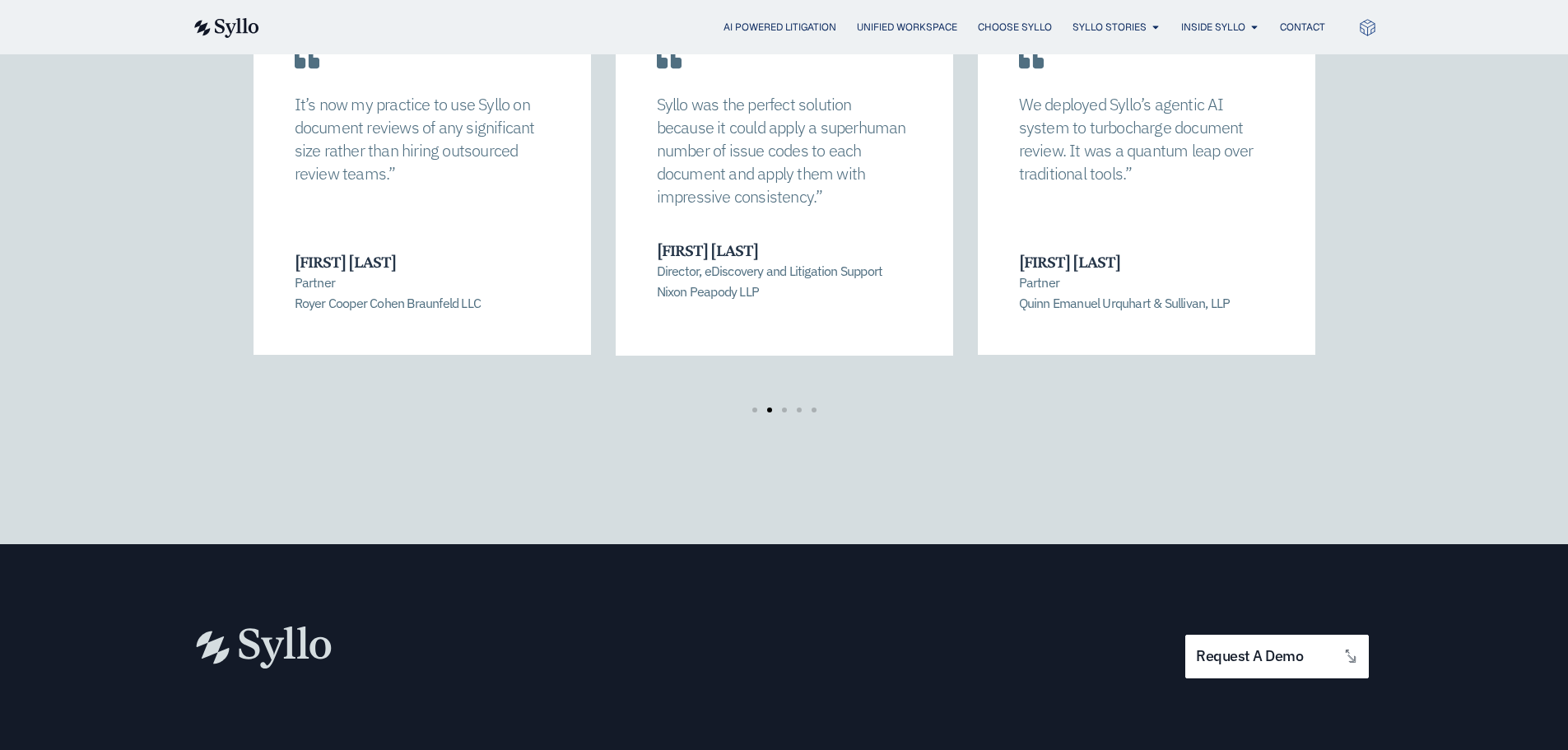 scroll, scrollTop: 2588, scrollLeft: 0, axis: vertical 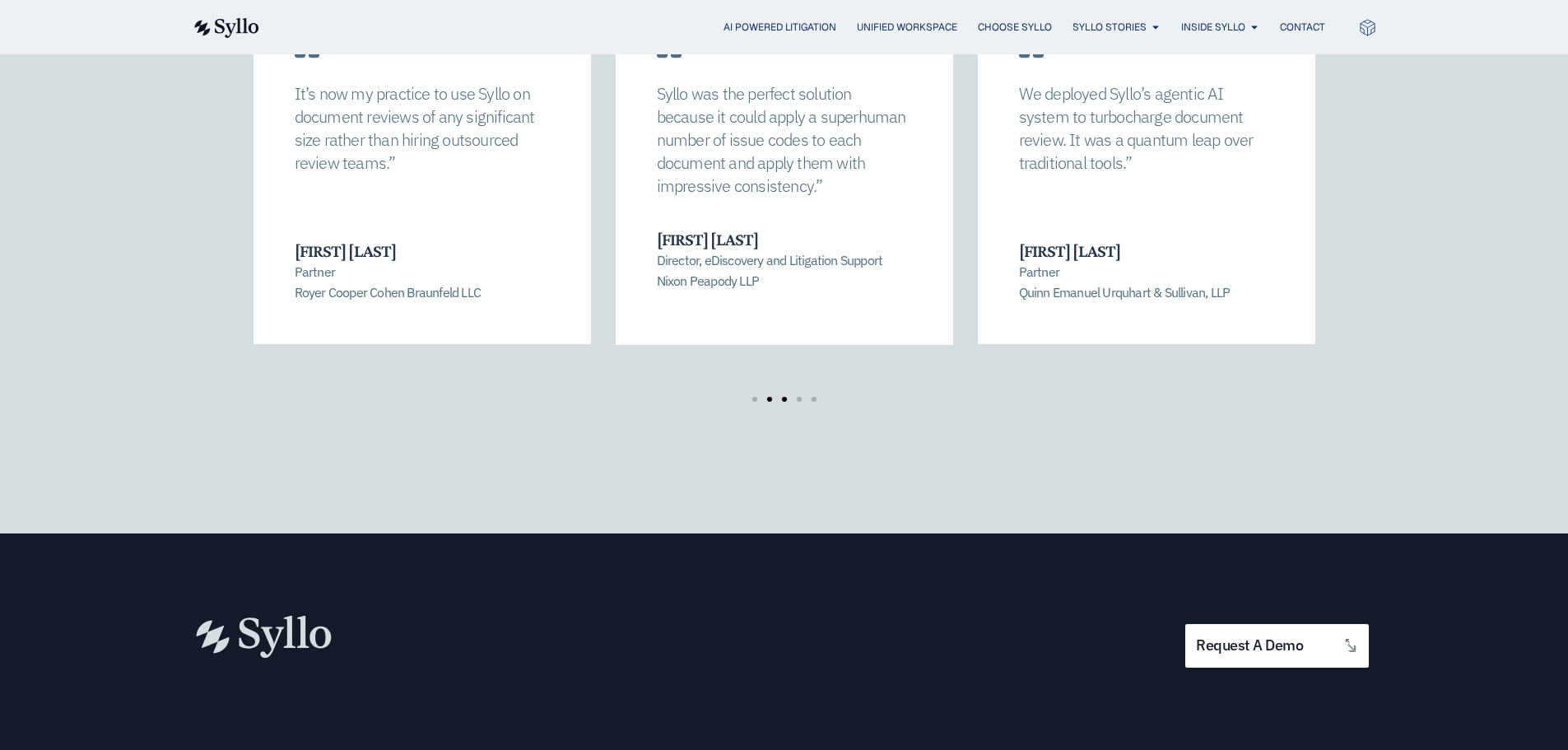 click at bounding box center (784, 399) 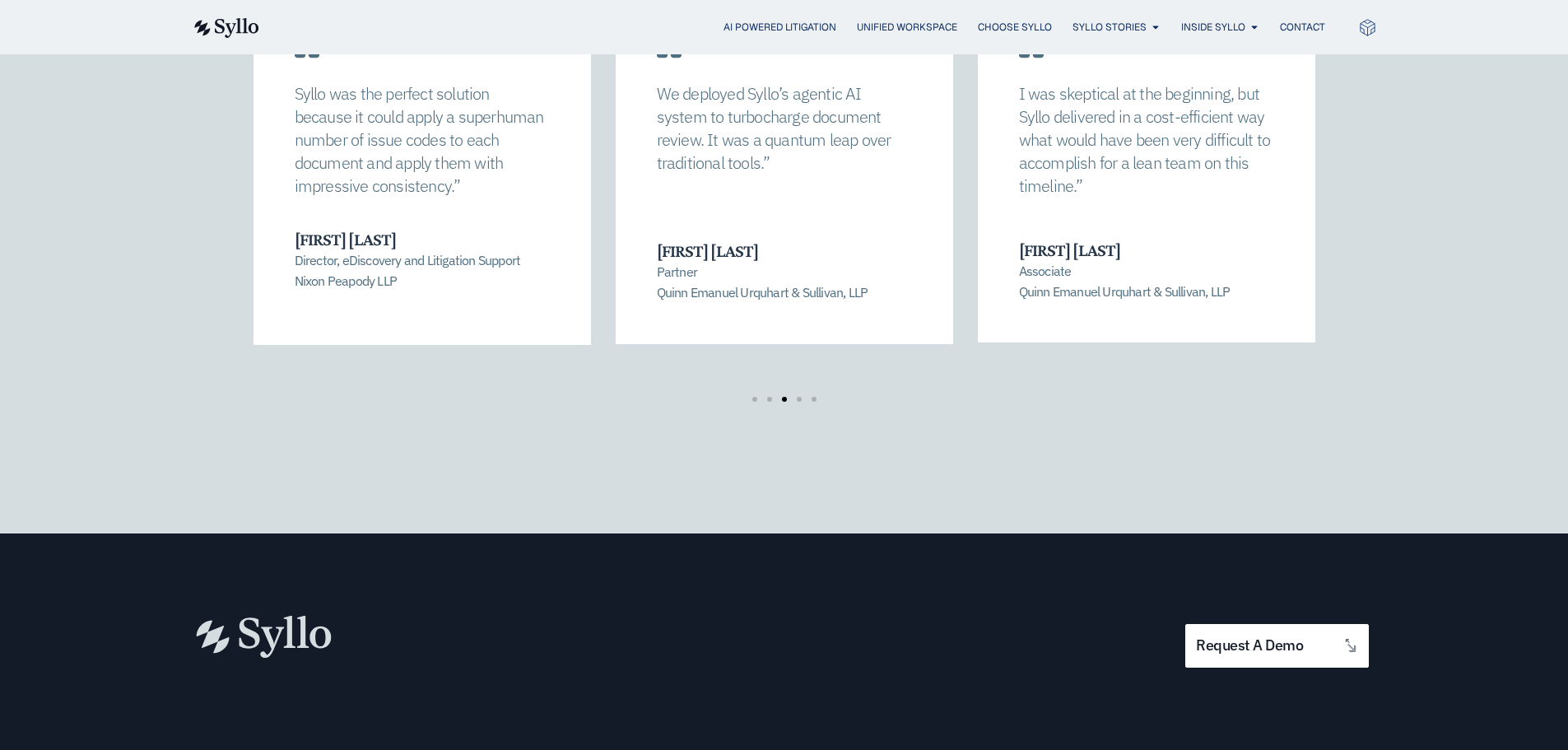 click at bounding box center (784, 399) 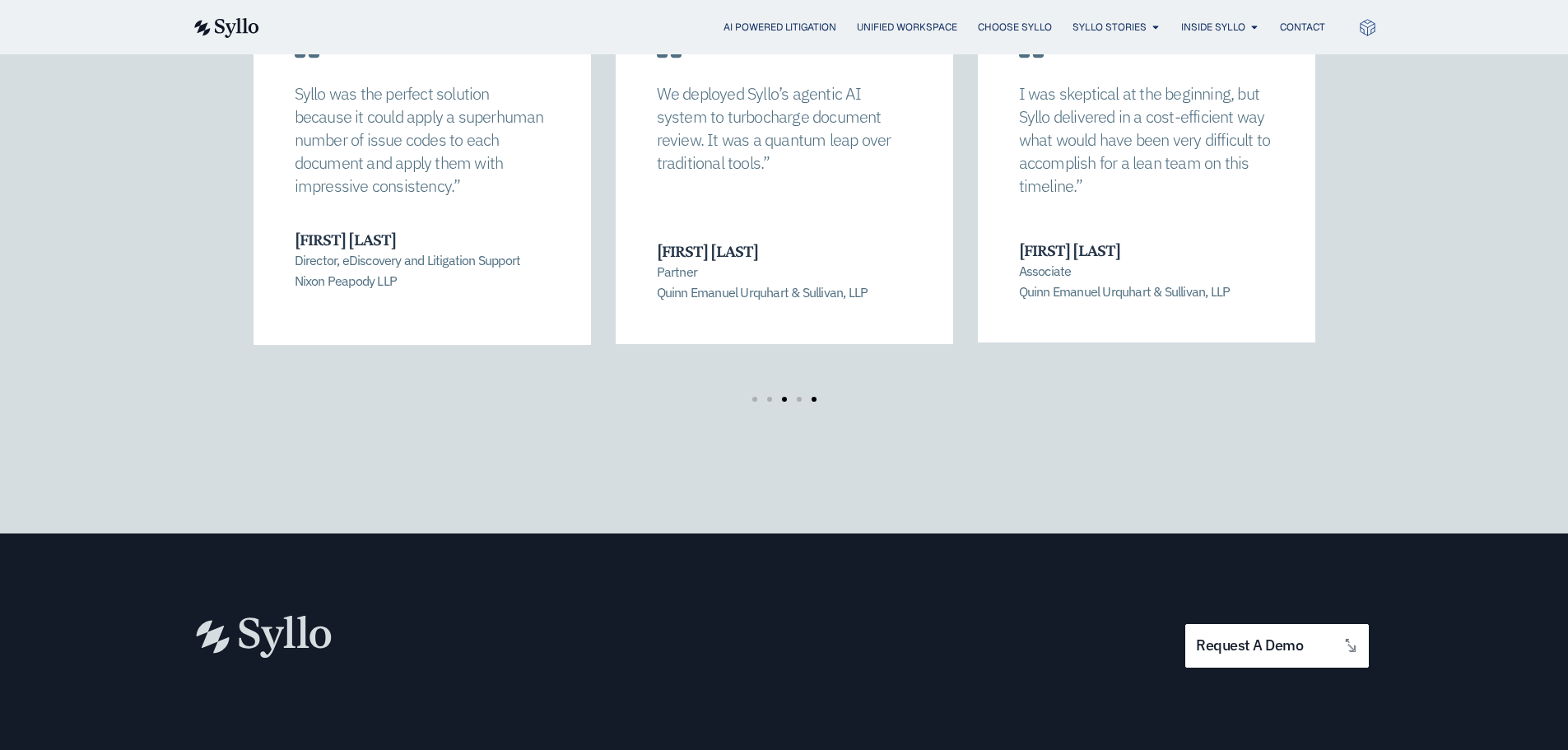 click at bounding box center [814, 399] 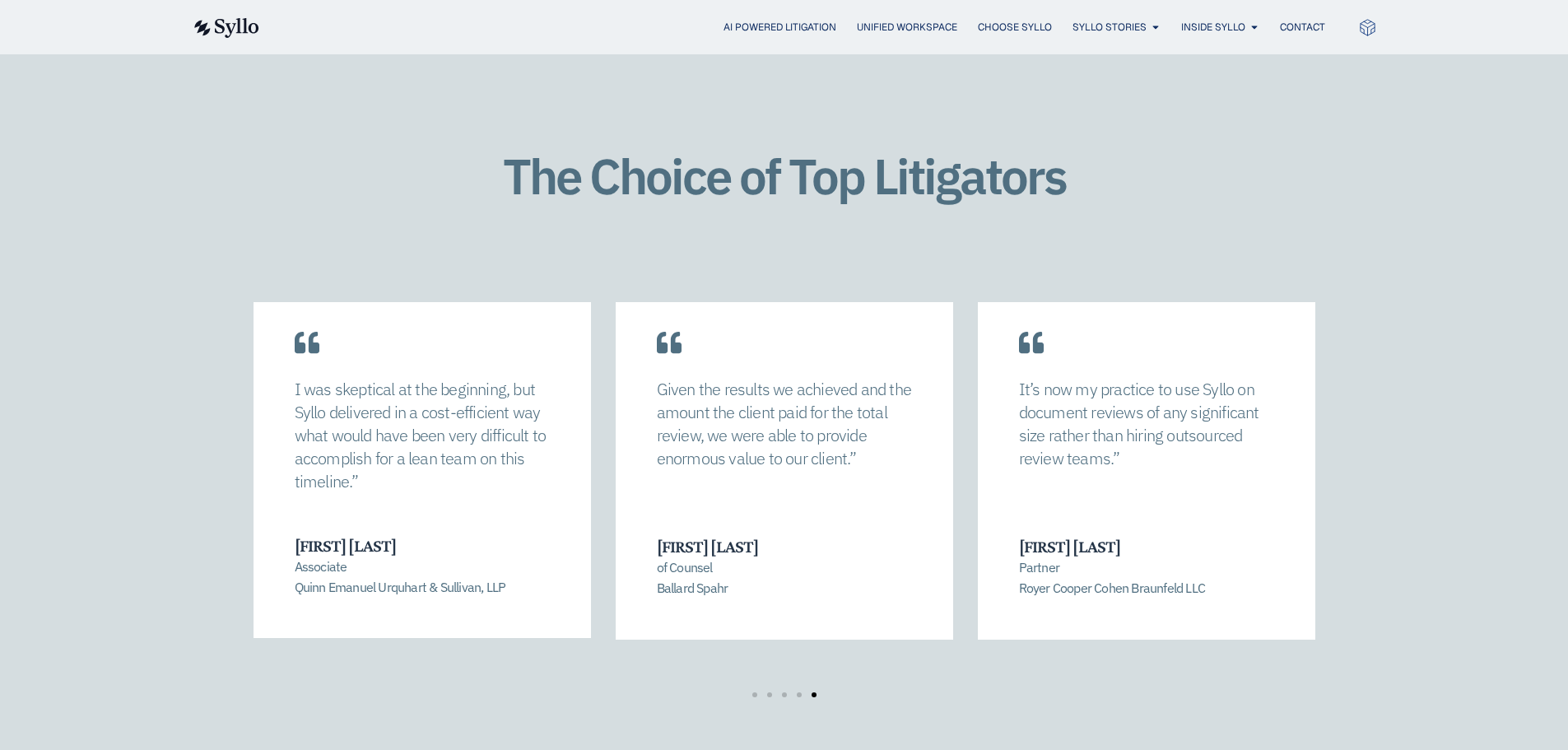 scroll, scrollTop: 2341, scrollLeft: 0, axis: vertical 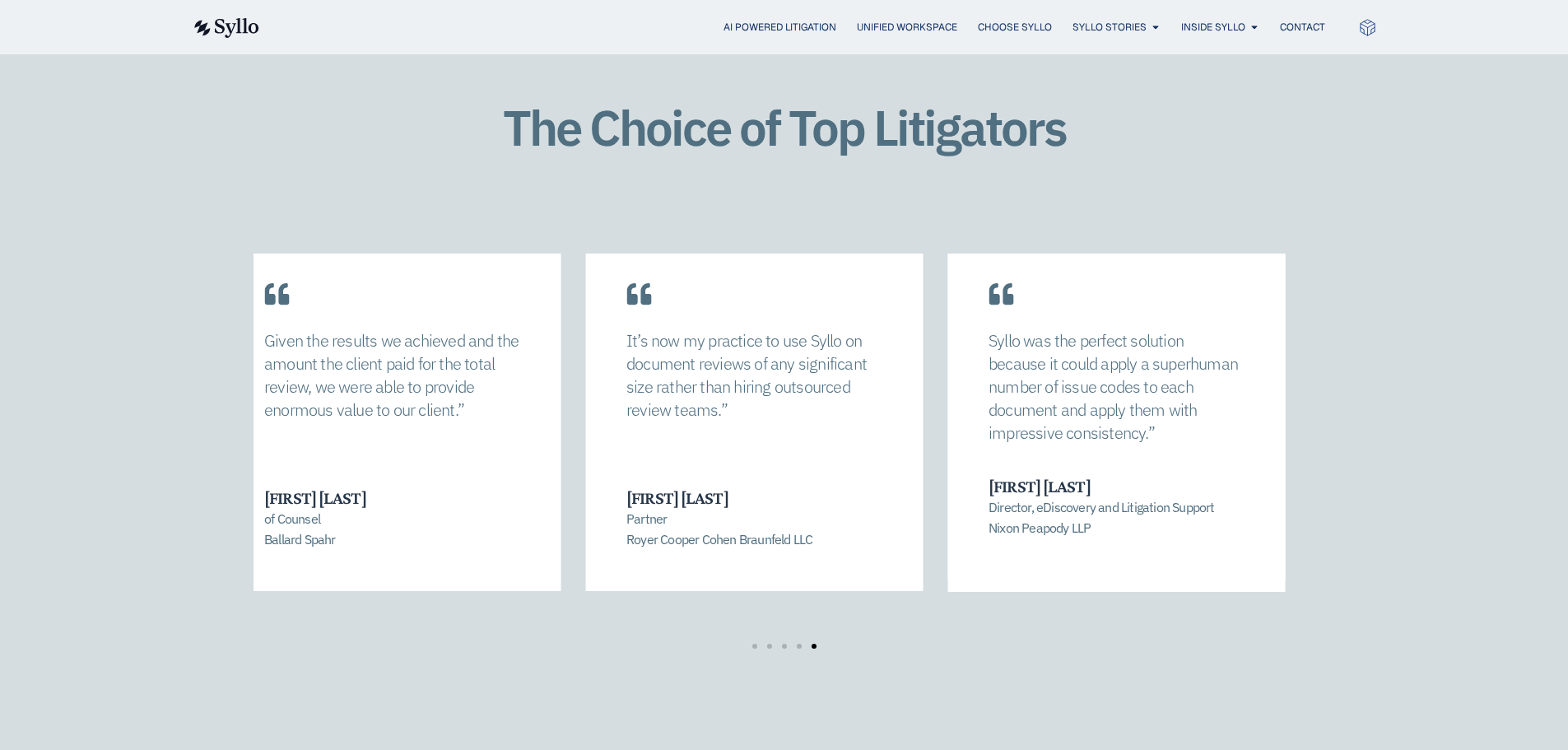 click on "It’s now my practice to use Syllo on document reviews of any significant size rather than hiring outsourced review teams.”" at bounding box center [754, 375] 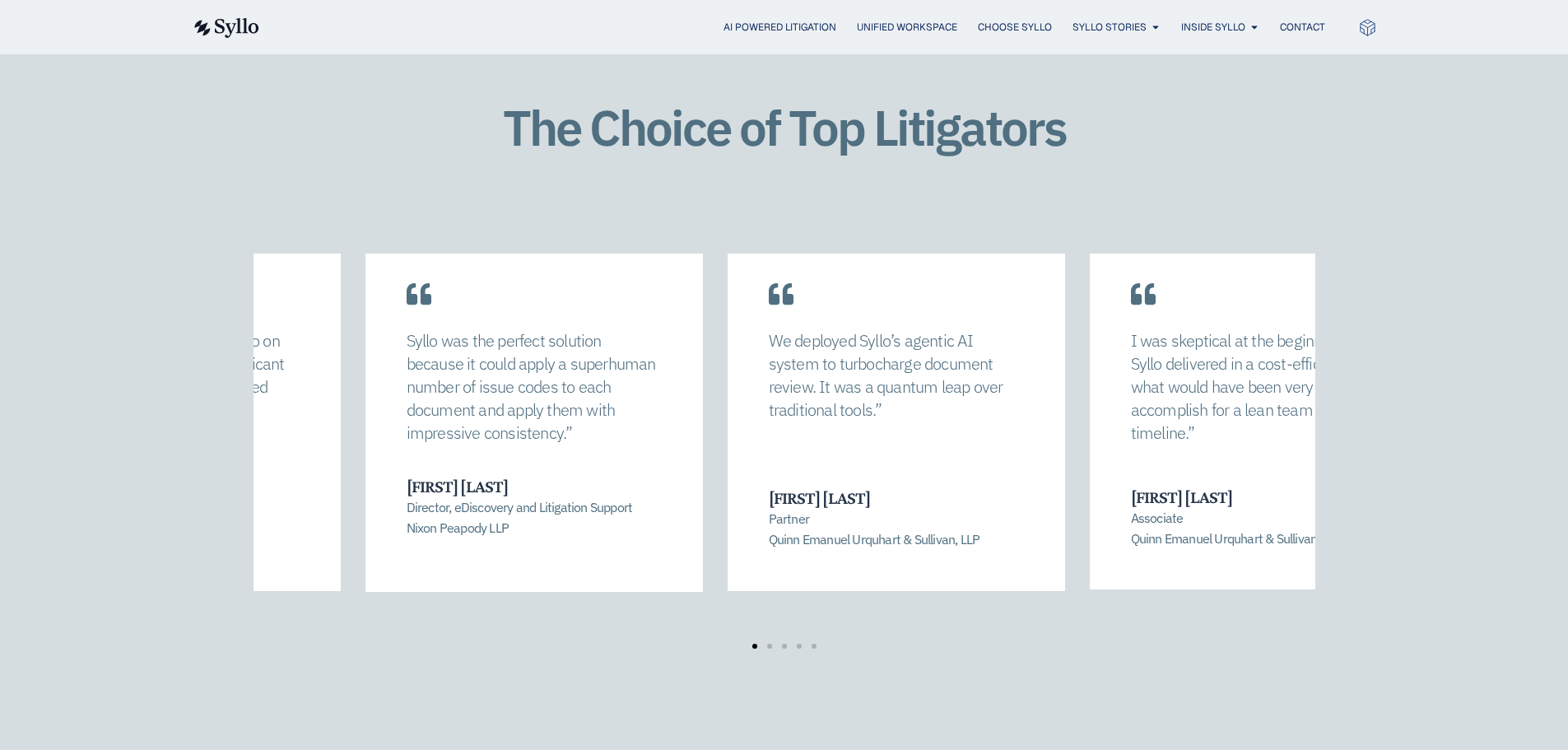 click on "Syllo was the perfect solution because it could apply a superhuman number of issue codes to each document and apply them with impressive consistency.”
Mike Swiatocha Director, eDiscovery and Litigation Support Nixon Peapody LLP
We deployed Syllo’s agentic AI system to turbocharge document review. It was a quantum leap over traditional tools.”
Chris Kercher Partner
Quinn Emanuel Urquhart & Sullivan, LLP
I was skeptical at the beginning, but Syllo delivered in a cost-efficient way what would have been very difficult to accomplish for a lean team on this timeline.”
Joanna Caytas Associate
Quinn Emanuel Urquhart & Sullivan, LLP" at bounding box center (-914, 428) 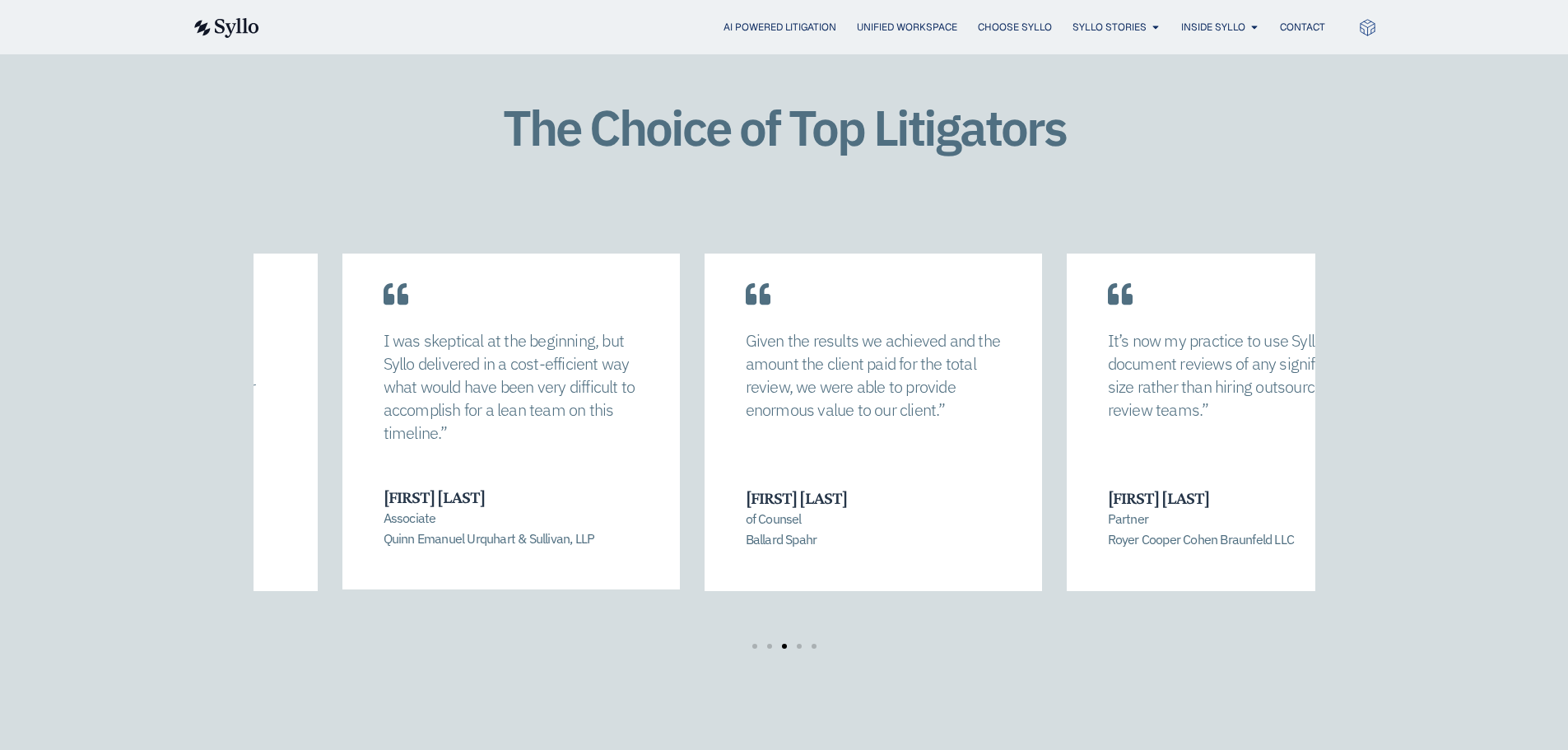 click on "I was skeptical at the beginning, but Syllo delivered in a cost-efficient way what would have been very difficult to accomplish for a lean team on this timeline.”
Joanna Caytas Associate
Quinn Emanuel Urquhart & Sullivan, LLP" at bounding box center [511, 406] 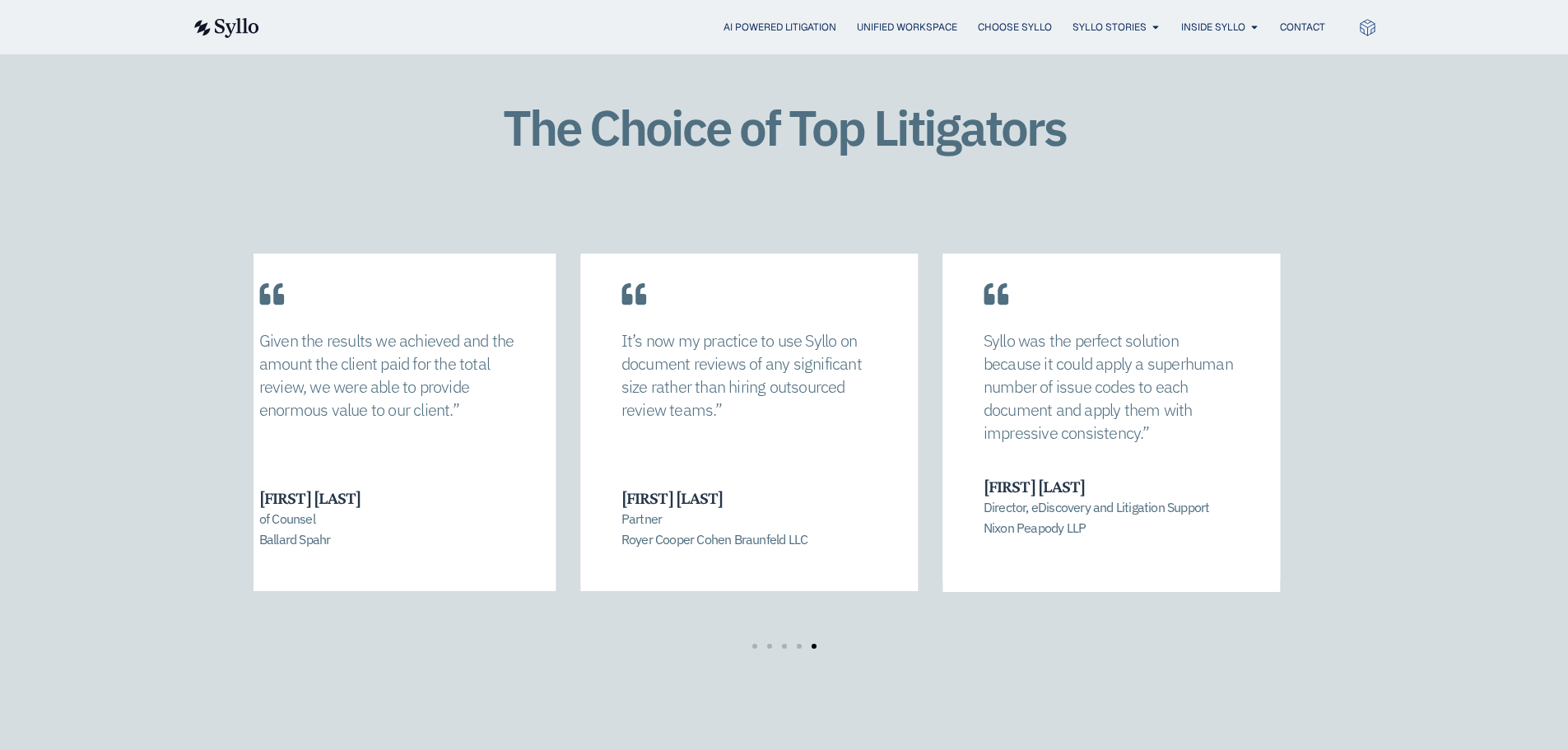 click on "Syllo was the perfect solution because it could apply a superhuman number of issue codes to each document and apply them with impressive consistency.”
Mike Swiatocha Director, eDiscovery and Litigation Support Nixon Peapody LLP
We deployed Syllo’s agentic AI system to turbocharge document review. It was a quantum leap over traditional tools.”
Chris Kercher Partner
Quinn Emanuel Urquhart & Sullivan, LLP
I was skeptical at the beginning, but Syllo delivered in a cost-efficient way what would have been very difficult to accomplish for a lean team on this timeline.”
Joanna Caytas Associate
Quinn Emanuel Urquhart & Sullivan, LLP" at bounding box center (784, 451) 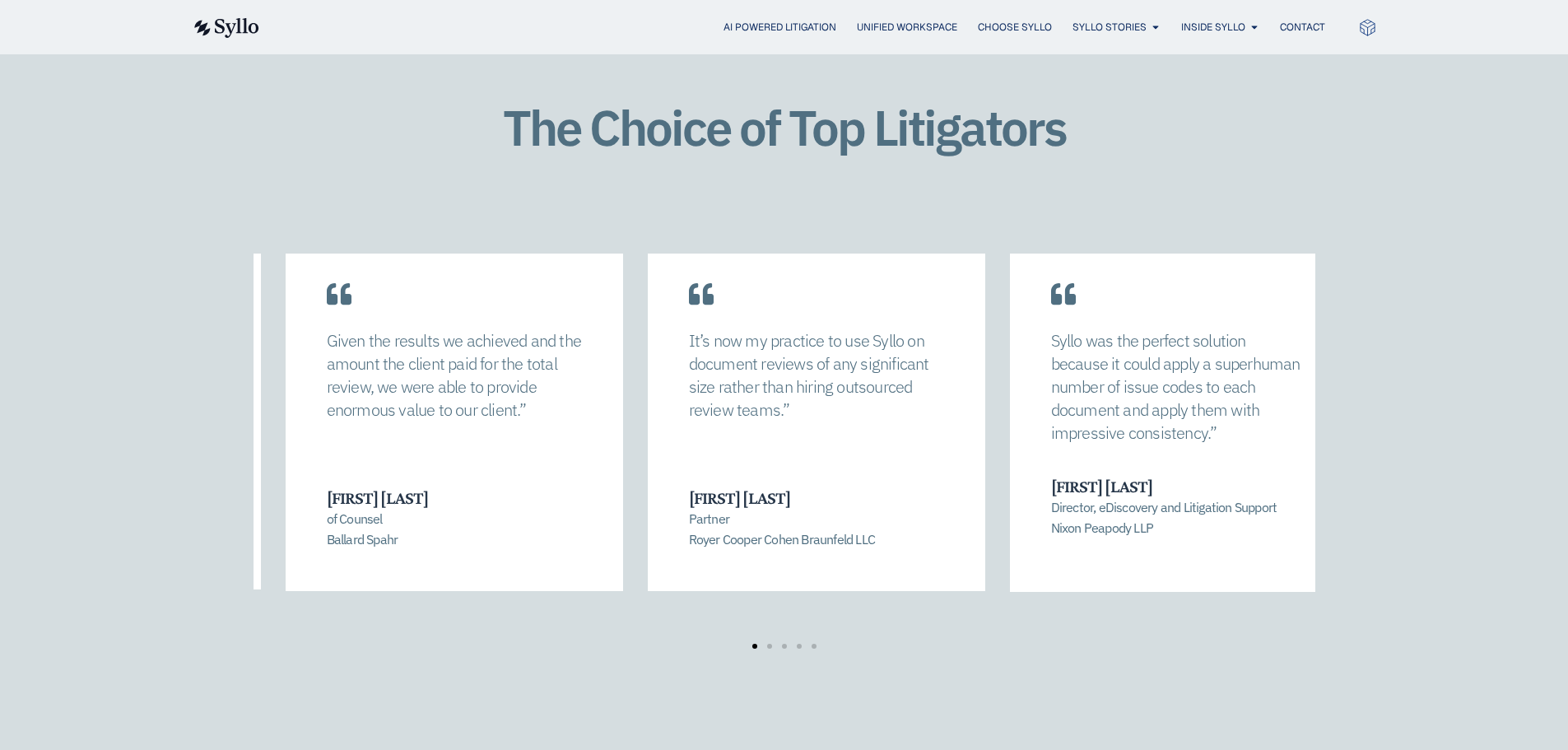 click on "Syllo was the perfect solution because it could apply a superhuman number of issue codes to each document and apply them with impressive consistency.”
Mike Swiatocha Director, eDiscovery and Litigation Support Nixon Peapody LLP
We deployed Syllo’s agentic AI system to turbocharge document review. It was a quantum leap over traditional tools.”
Chris Kercher Partner
Quinn Emanuel Urquhart & Sullivan, LLP
I was skeptical at the beginning, but Syllo delivered in a cost-efficient way what would have been very difficult to accomplish for a lean team on this timeline.”
Joanna Caytas Associate
Quinn Emanuel Urquhart & Sullivan, LLP" at bounding box center [-270, 428] 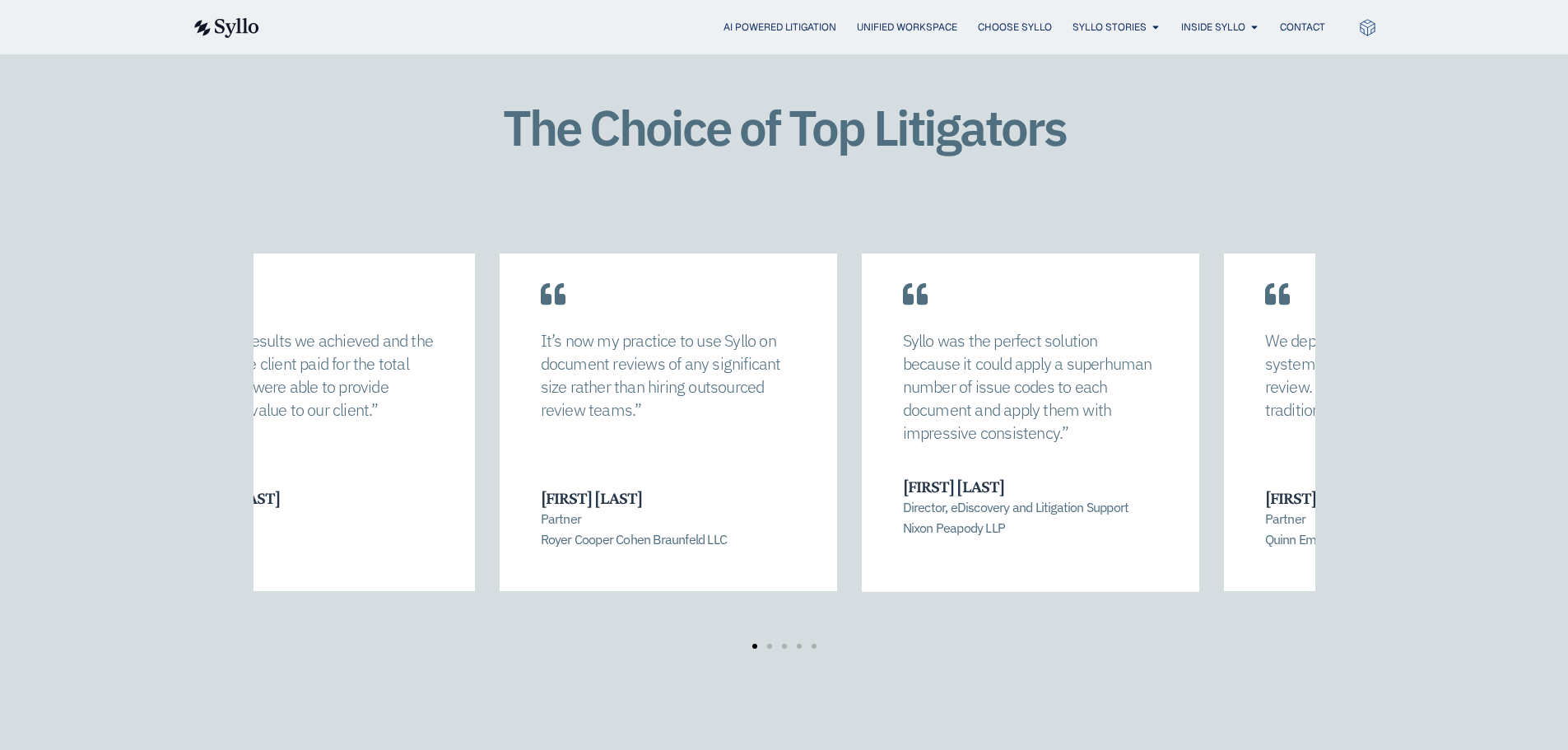 click on "Skip to content
AI Powered Litigation
Unified Workspace
Choose Syllo
Syllo Stories
Close Syllo Stories
Open Syllo Stories
Agentic AI White Paper
Insights
News & Awards" at bounding box center [784, -508] 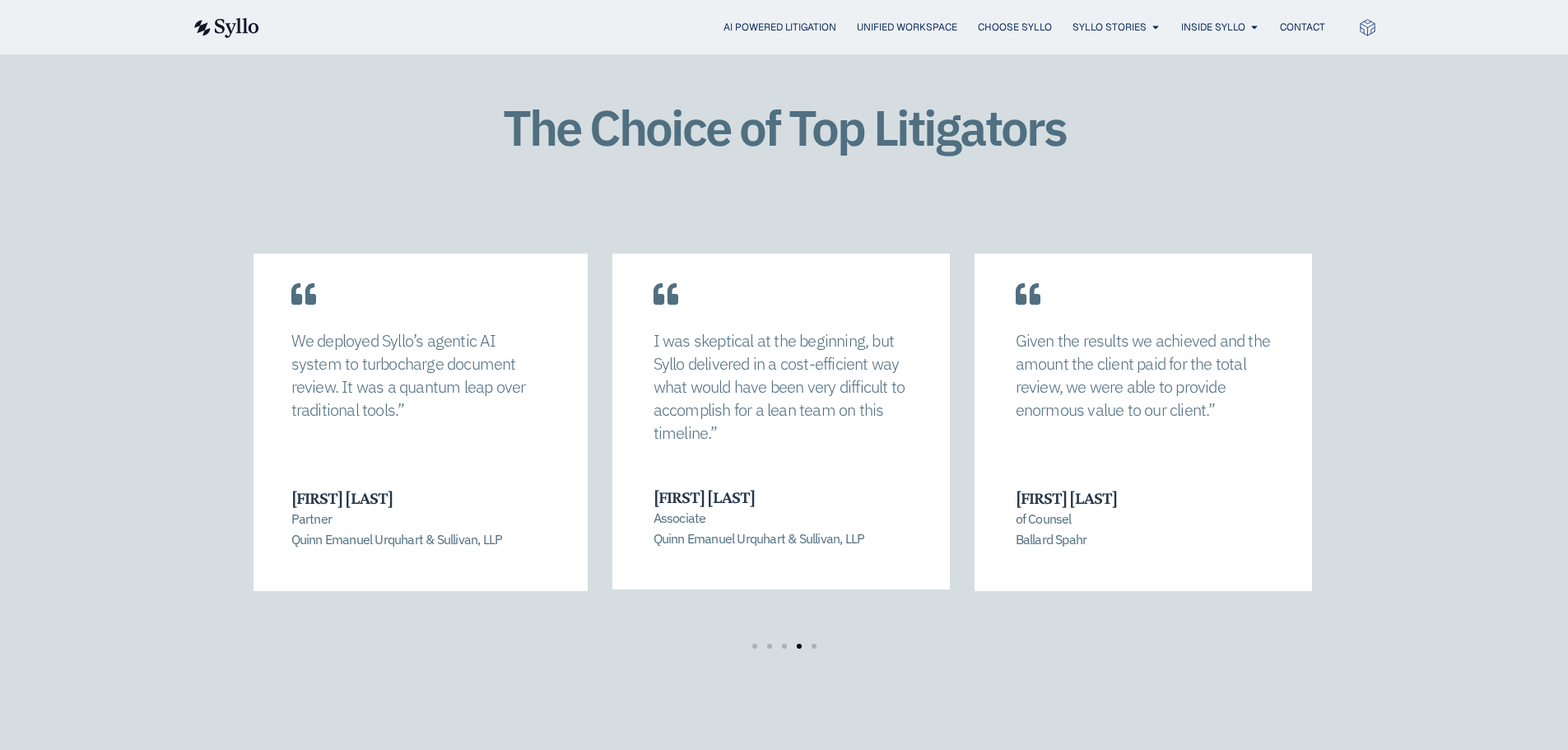 click on "The Choice of Top Litigators
Syllo was the perfect solution because it could apply a superhuman number of issue codes to each document and apply them with impressive consistency.”
Mike Swiatocha Director, eDiscovery and Litigation Support Nixon Peapody LLP
We deployed Syllo’s agentic AI system to turbocharge document review. It was a quantum leap over traditional tools.”
Chris Kercher Partner
Quinn Emanuel Urquhart & Sullivan, LLP
I was skeptical at the beginning, but Syllo delivered in a cost-efficient way what would have been very difficult to accomplish for a lean team on this timeline.”" at bounding box center (784, 391) 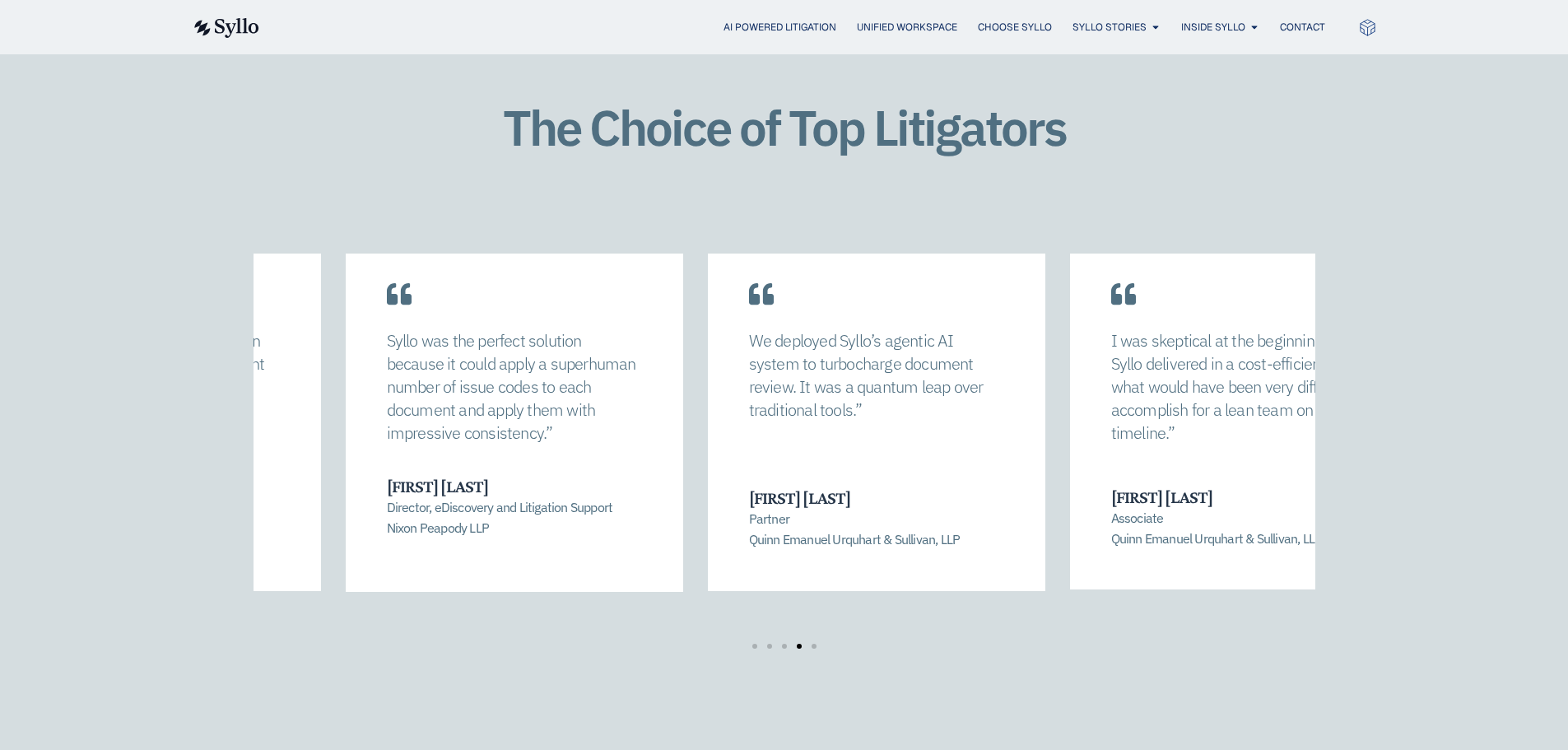 click on "We deployed Syllo’s agentic AI system to turbocharge document review. It was a quantum leap over traditional tools.”
Chris Kercher Partner
Quinn Emanuel Urquhart & Sullivan, LLP" at bounding box center (877, 407) 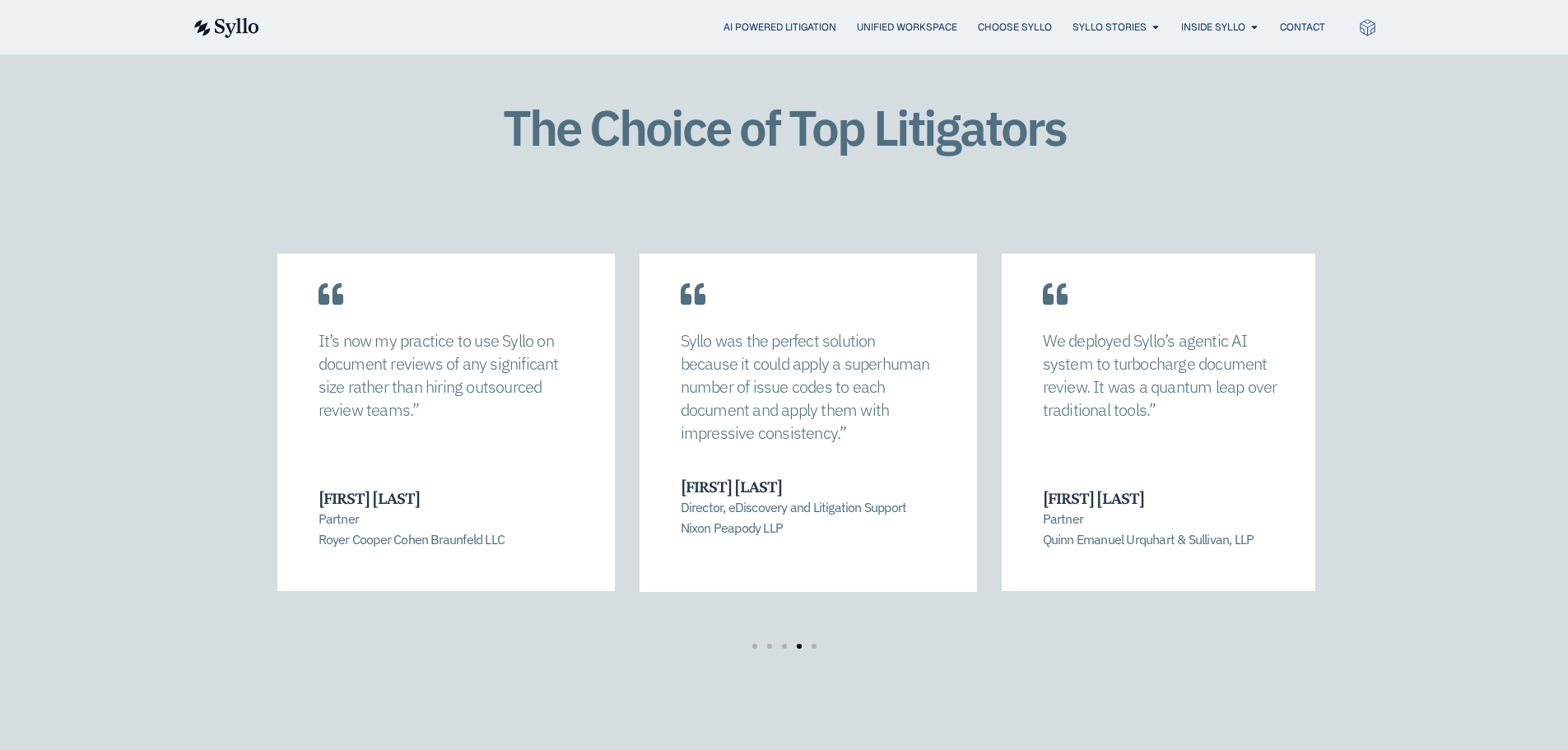 click on "The Choice of Top Litigators
Syllo was the perfect solution because it could apply a superhuman number of issue codes to each document and apply them with impressive consistency.”
Mike Swiatocha Director, eDiscovery and Litigation Support Nixon Peapody LLP
We deployed Syllo’s agentic AI system to turbocharge document review. It was a quantum leap over traditional tools.”
Chris Kercher Partner
Quinn Emanuel Urquhart & Sullivan, LLP
I was skeptical at the beginning, but Syllo delivered in a cost-efficient way what would have been very difficult to accomplish for a lean team on this timeline.”" at bounding box center [784, 391] 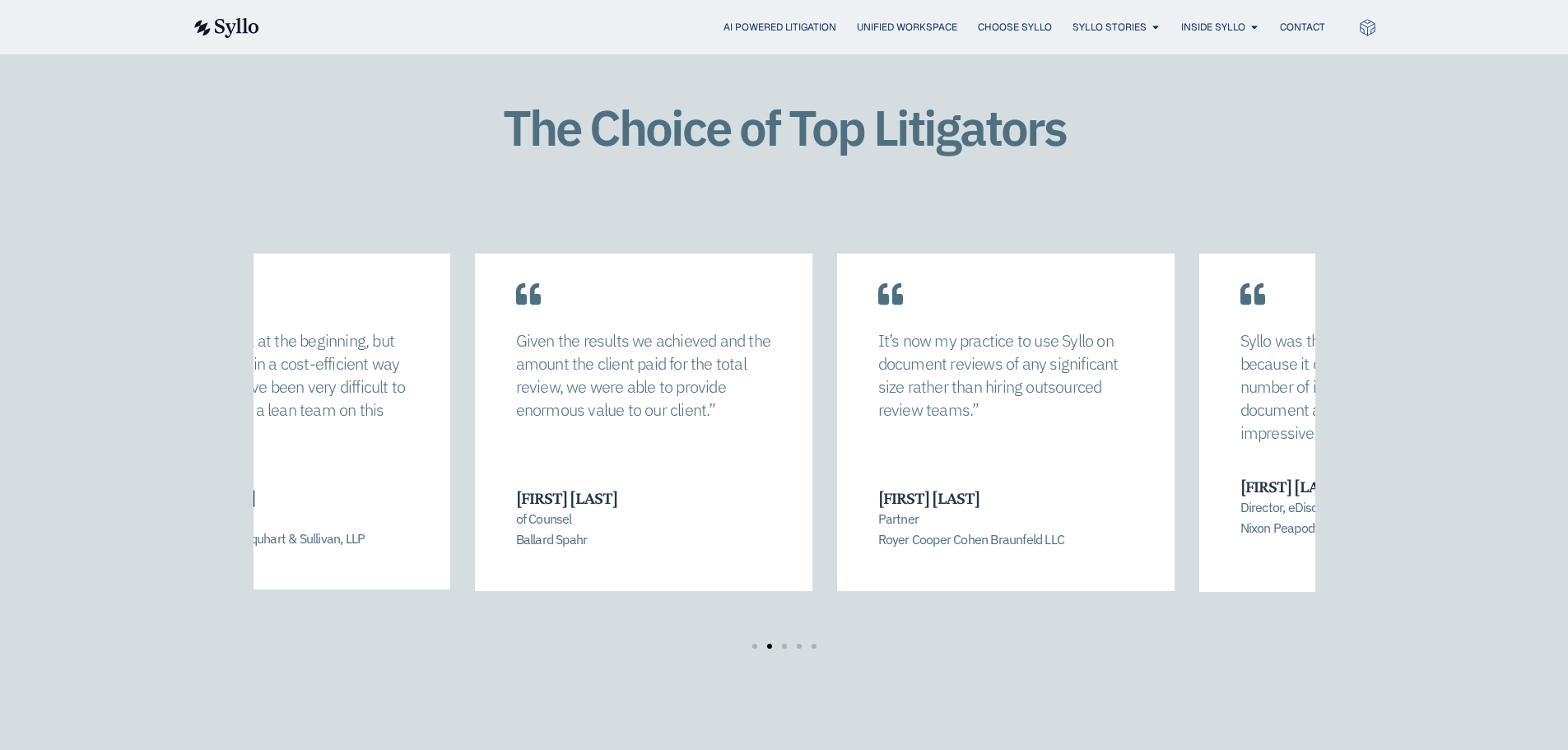 click on "Syllo was the perfect solution because it could apply a superhuman number of issue codes to each document and apply them with impressive consistency.”" at bounding box center [1368, 387] 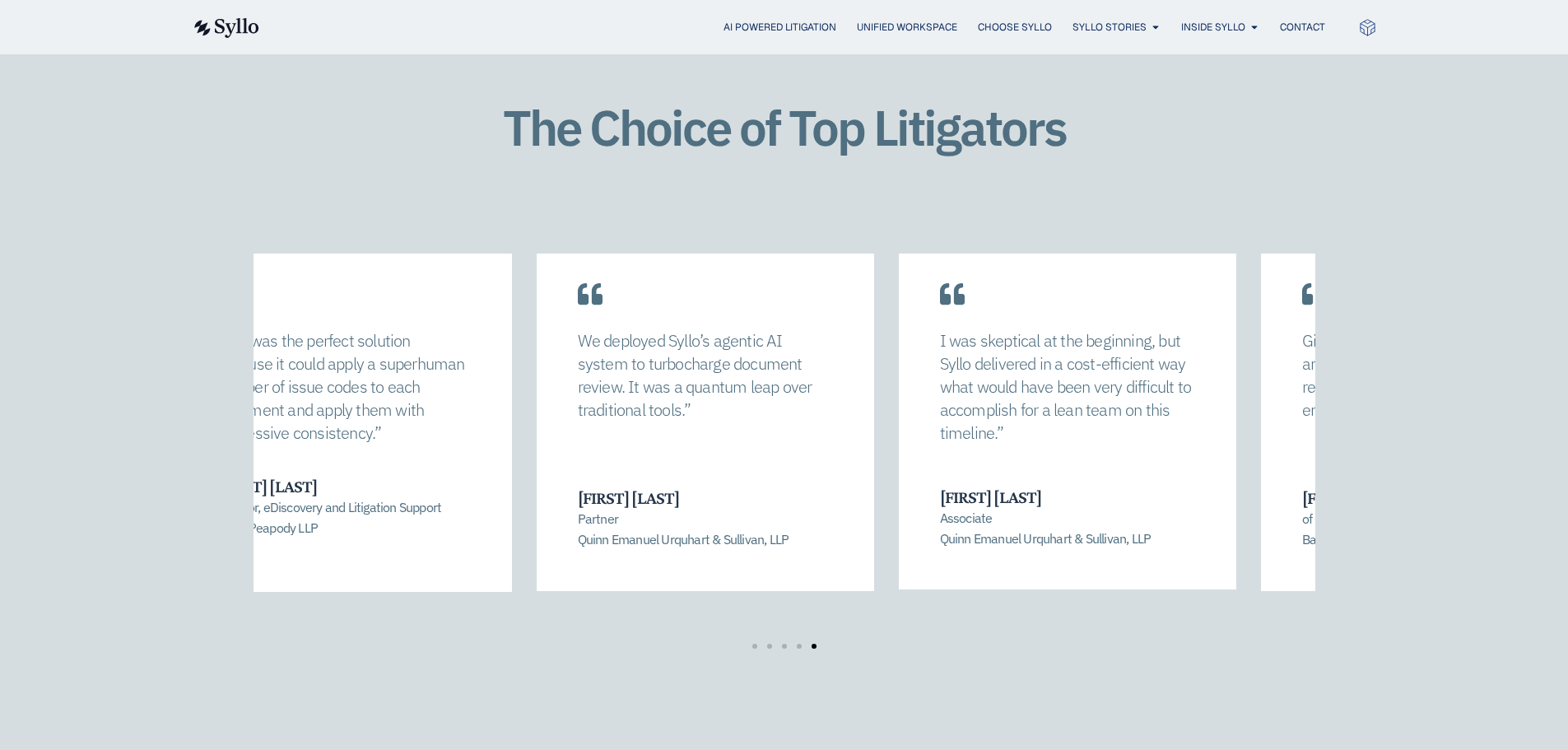 click on "The Choice of Top Litigators
Syllo was the perfect solution because it could apply a superhuman number of issue codes to each document and apply them with impressive consistency.”
Mike Swiatocha Director, eDiscovery and Litigation Support Nixon Peapody LLP
We deployed Syllo’s agentic AI system to turbocharge document review. It was a quantum leap over traditional tools.”
Chris Kercher Partner
Quinn Emanuel Urquhart & Sullivan, LLP
I was skeptical at the beginning, but Syllo delivered in a cost-efficient way what would have been very difficult to accomplish for a lean team on this timeline.”" at bounding box center [784, 391] 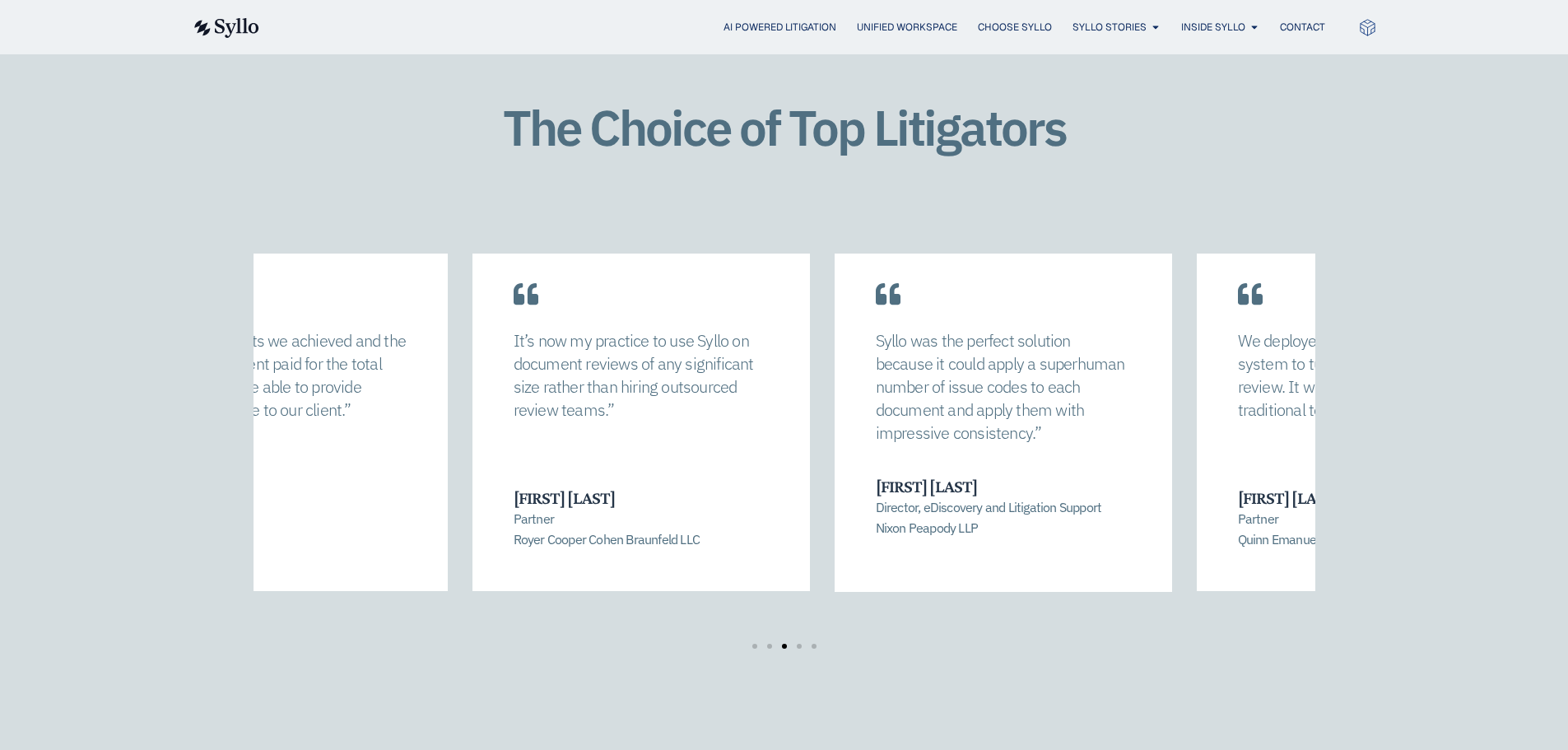 click on "The Choice of Top Litigators
Syllo was the perfect solution because it could apply a superhuman number of issue codes to each document and apply them with impressive consistency.”
Mike Swiatocha Director, eDiscovery and Litigation Support Nixon Peapody LLP
We deployed Syllo’s agentic AI system to turbocharge document review. It was a quantum leap over traditional tools.”
Chris Kercher Partner
Quinn Emanuel Urquhart & Sullivan, LLP
I was skeptical at the beginning, but Syllo delivered in a cost-efficient way what would have been very difficult to accomplish for a lean team on this timeline.”" at bounding box center (784, 391) 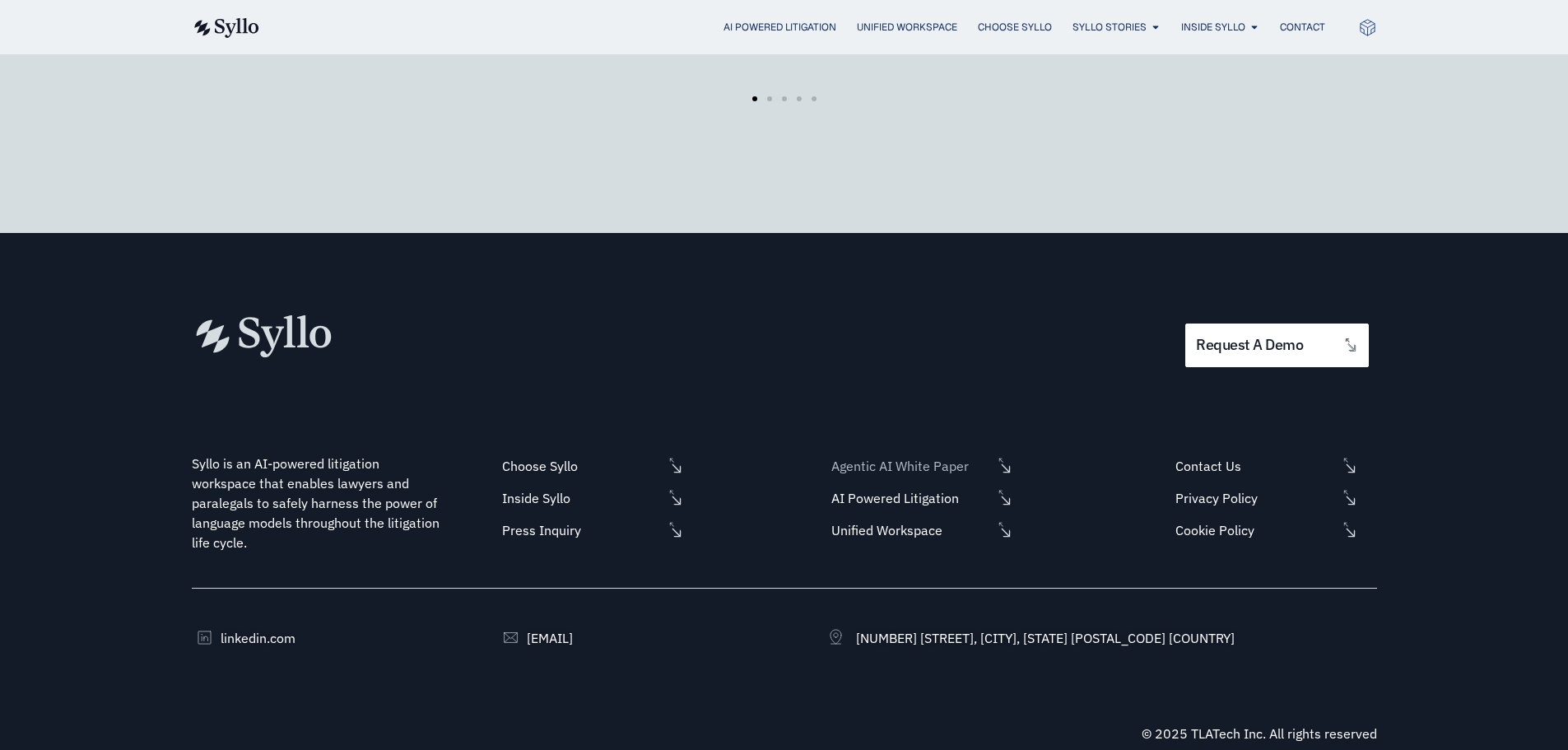 scroll, scrollTop: 2918, scrollLeft: 0, axis: vertical 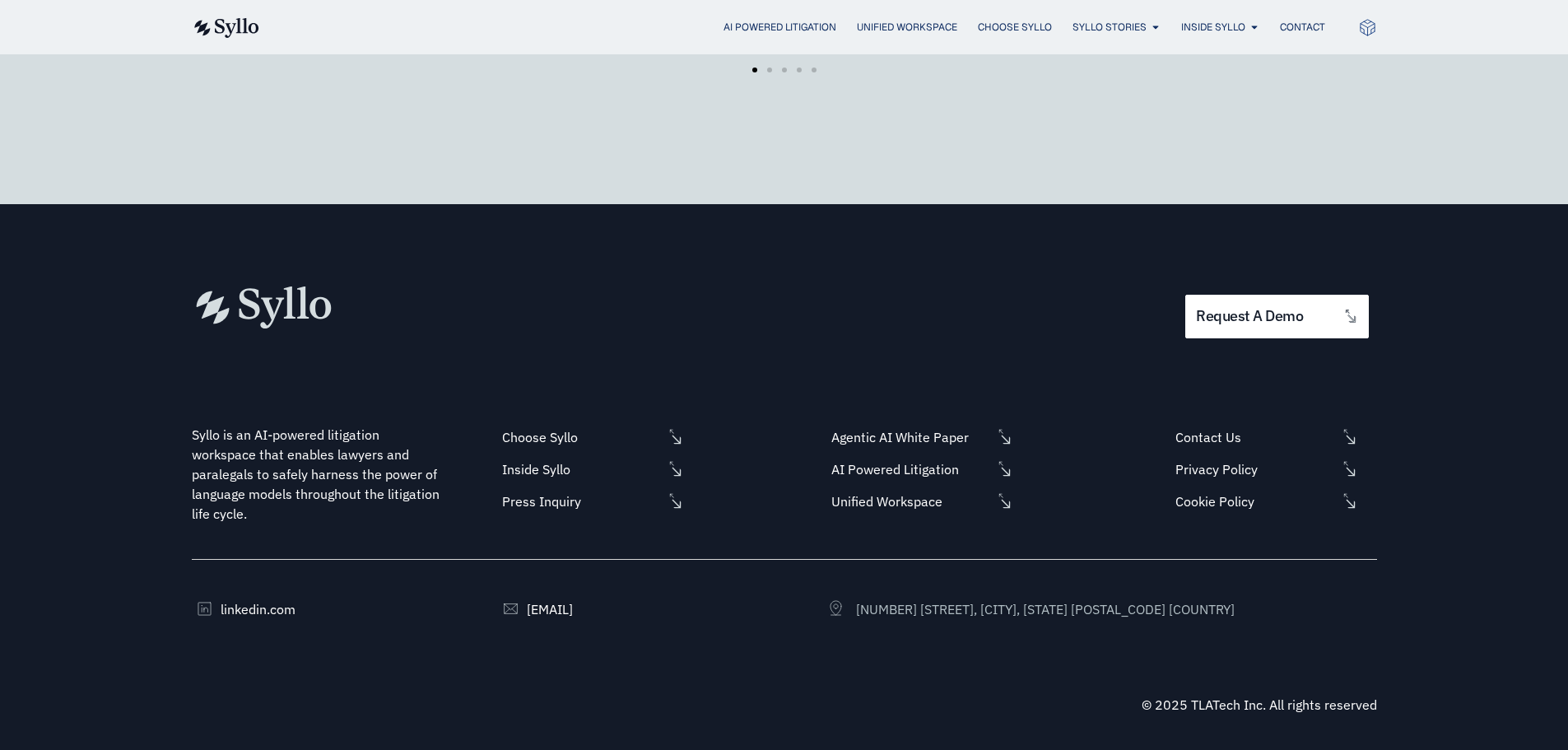 click on "[NUMBER] [STREET], [FLOOR]
[CITY], [STATE] [POSTAL_CODE] [COUNTRY]" at bounding box center (1043, 609) 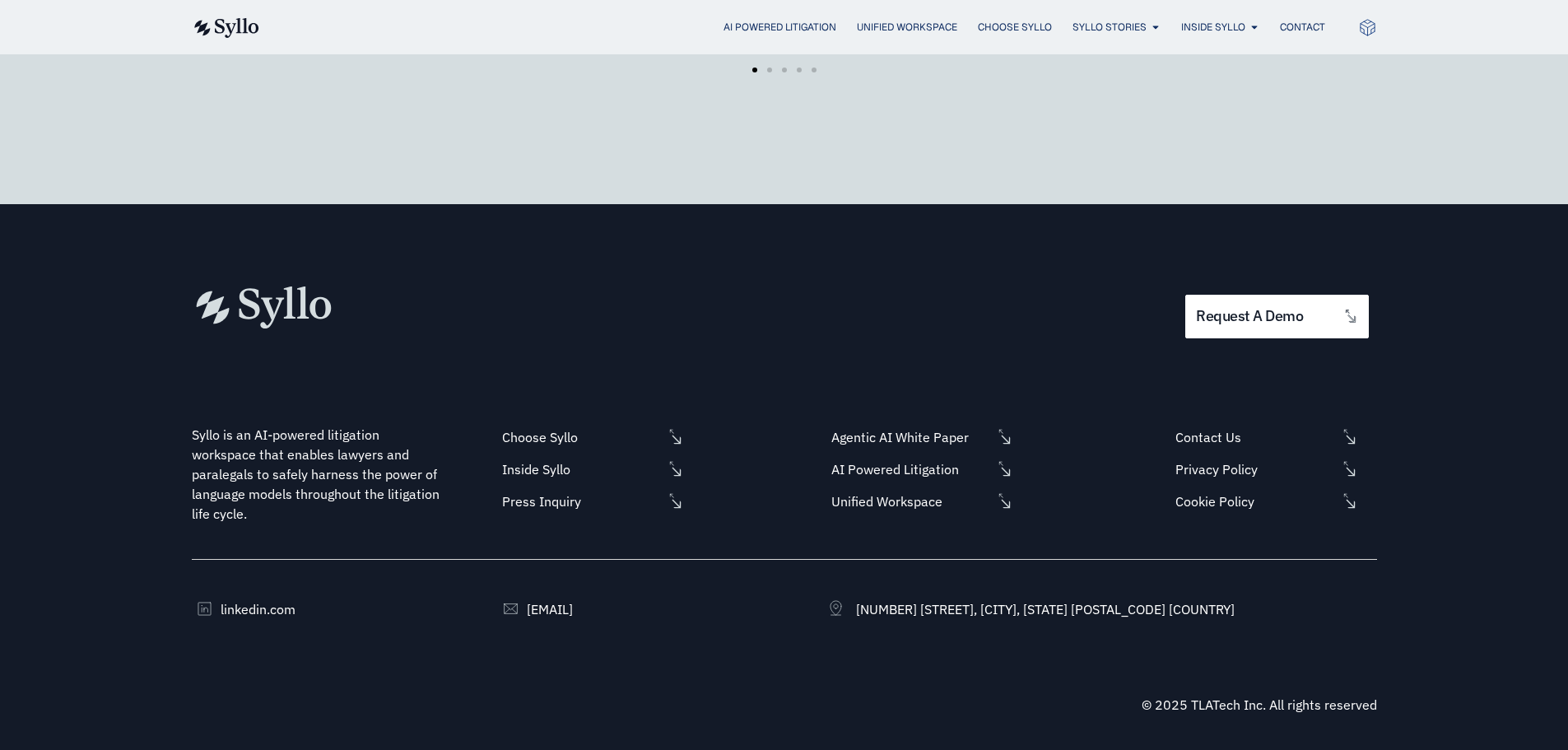 drag, startPoint x: 834, startPoint y: 605, endPoint x: 743, endPoint y: 615, distance: 91.5478 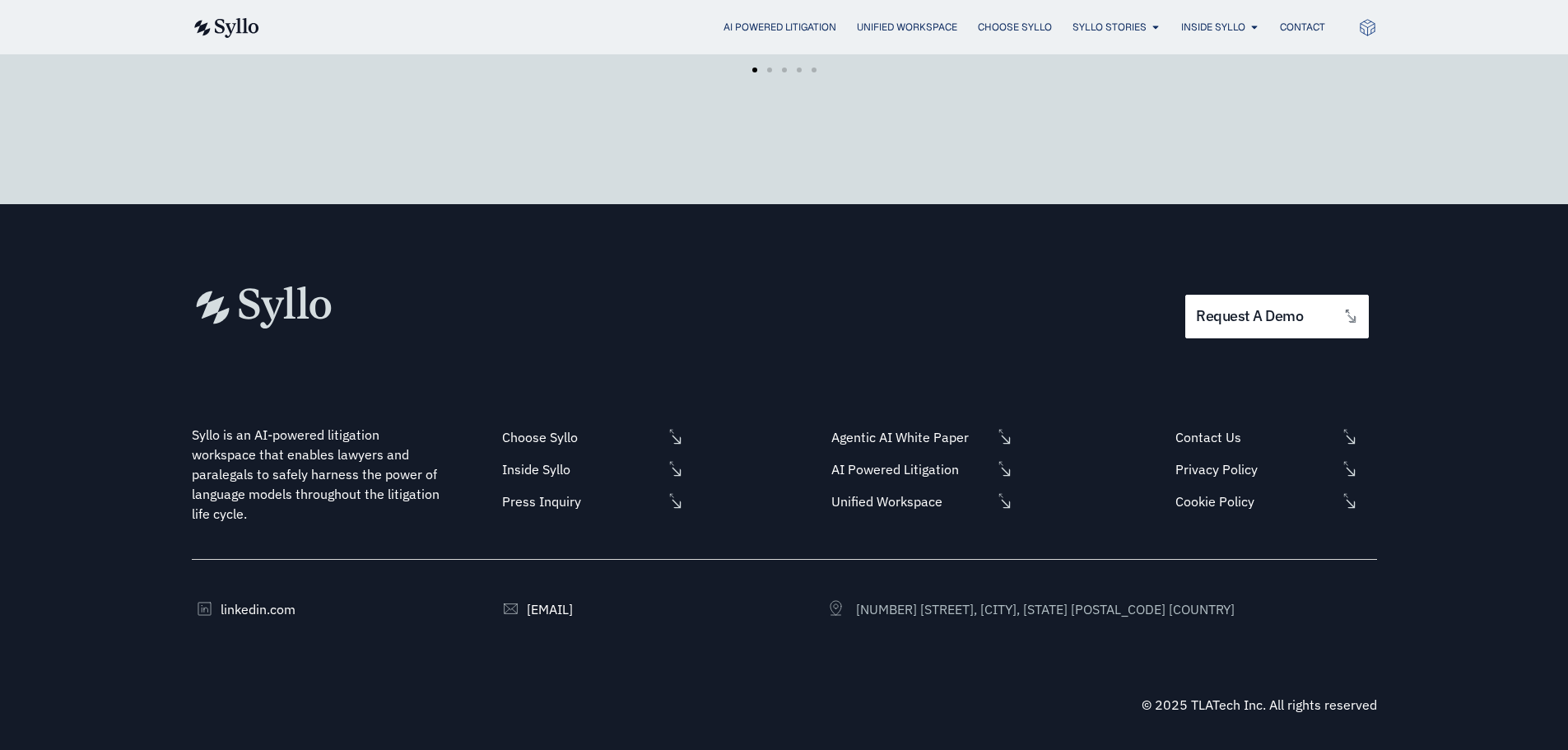 click on "[NUMBER] [STREET], [FLOOR]
[CITY], [STATE] [POSTAL_CODE] [COUNTRY]" at bounding box center (1043, 609) 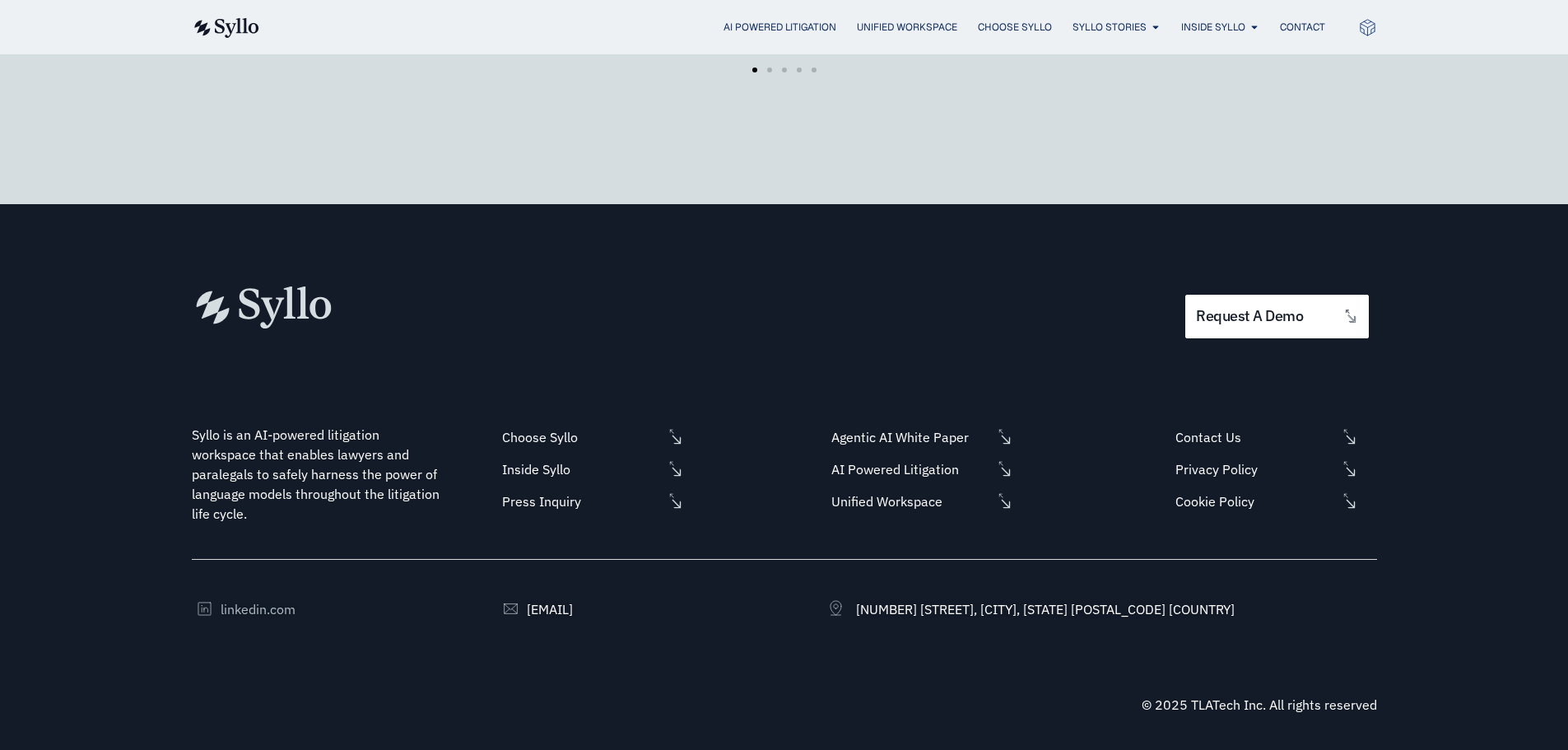 click on "linkedin.com" at bounding box center (268, 609) 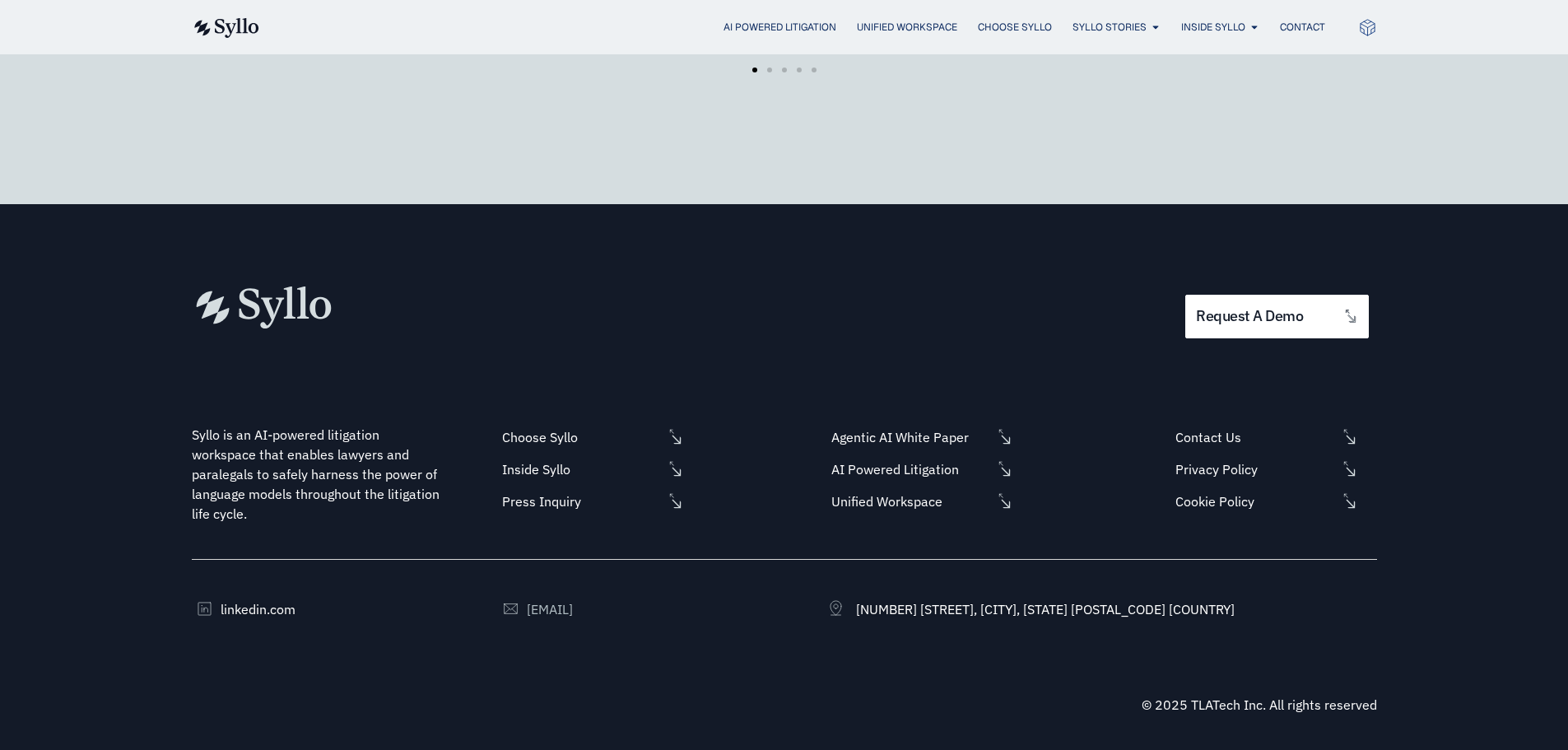 click on "sales@example.com" at bounding box center (574, 609) 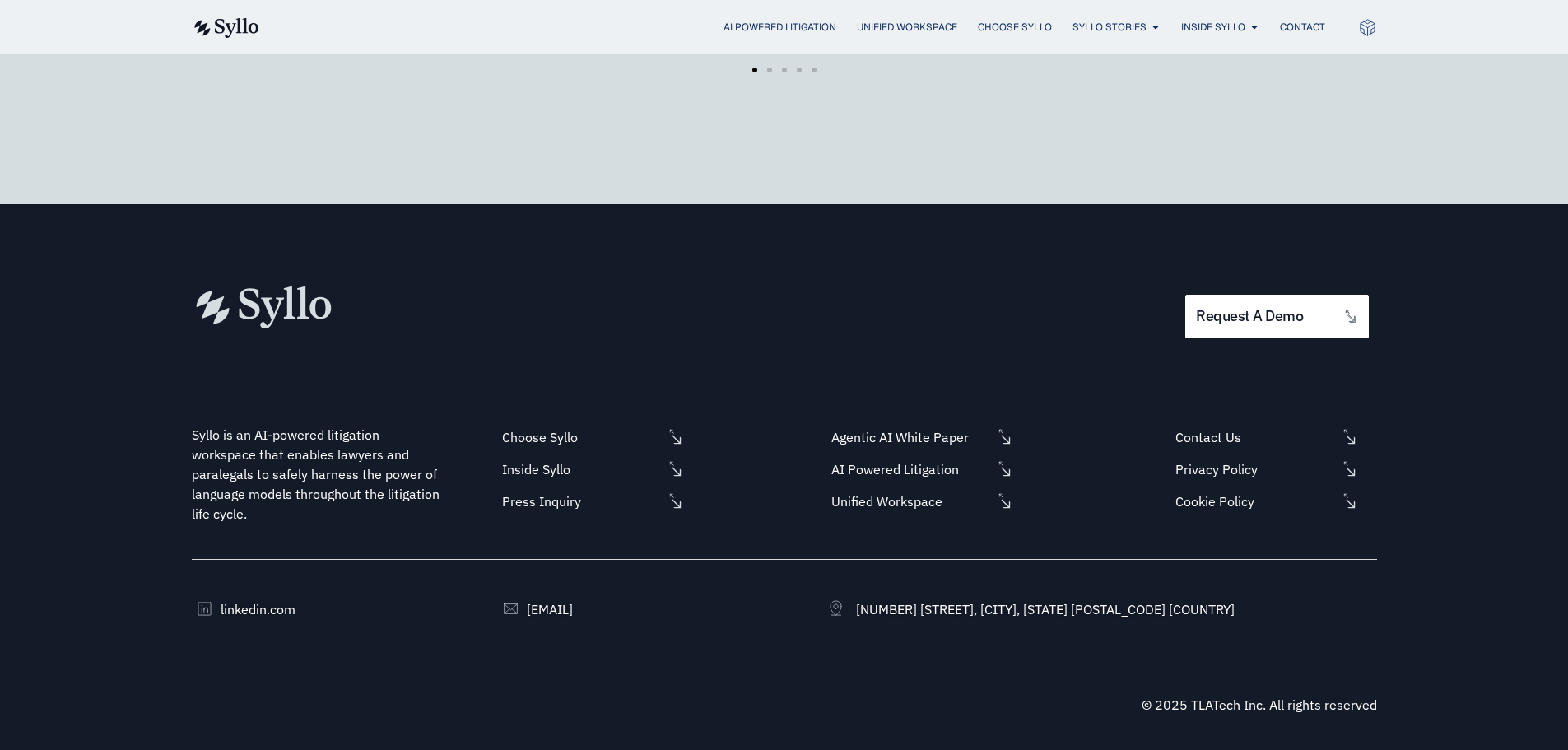click on "linkedin.com
sales@syllo.ai
845 Third Avenue, 6th Floor New  York, NY 10022 United States" at bounding box center (784, 630) 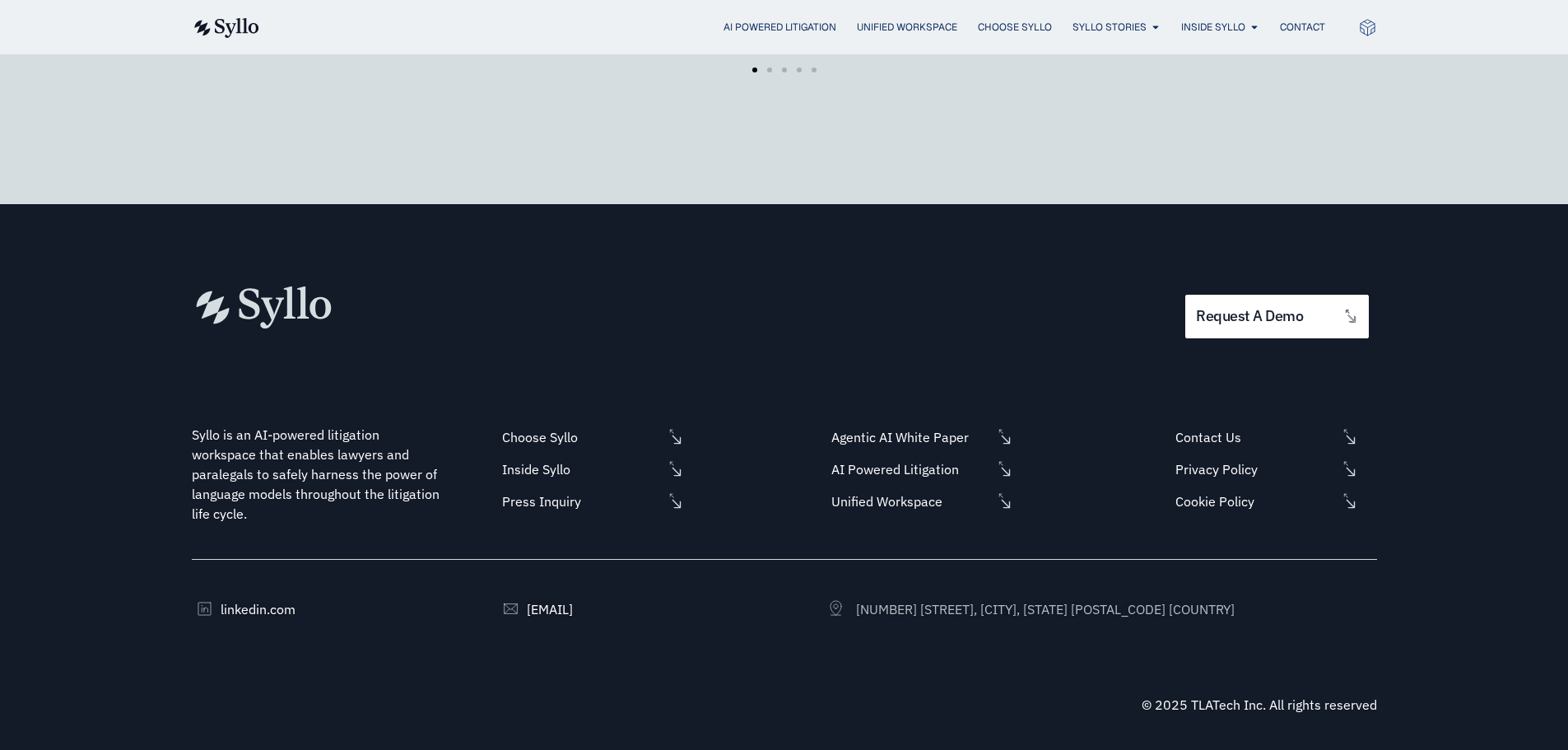 click on "[NUMBER] [STREET], [FLOOR]
[CITY], [STATE] [POSTAL_CODE] [COUNTRY]" at bounding box center [1043, 609] 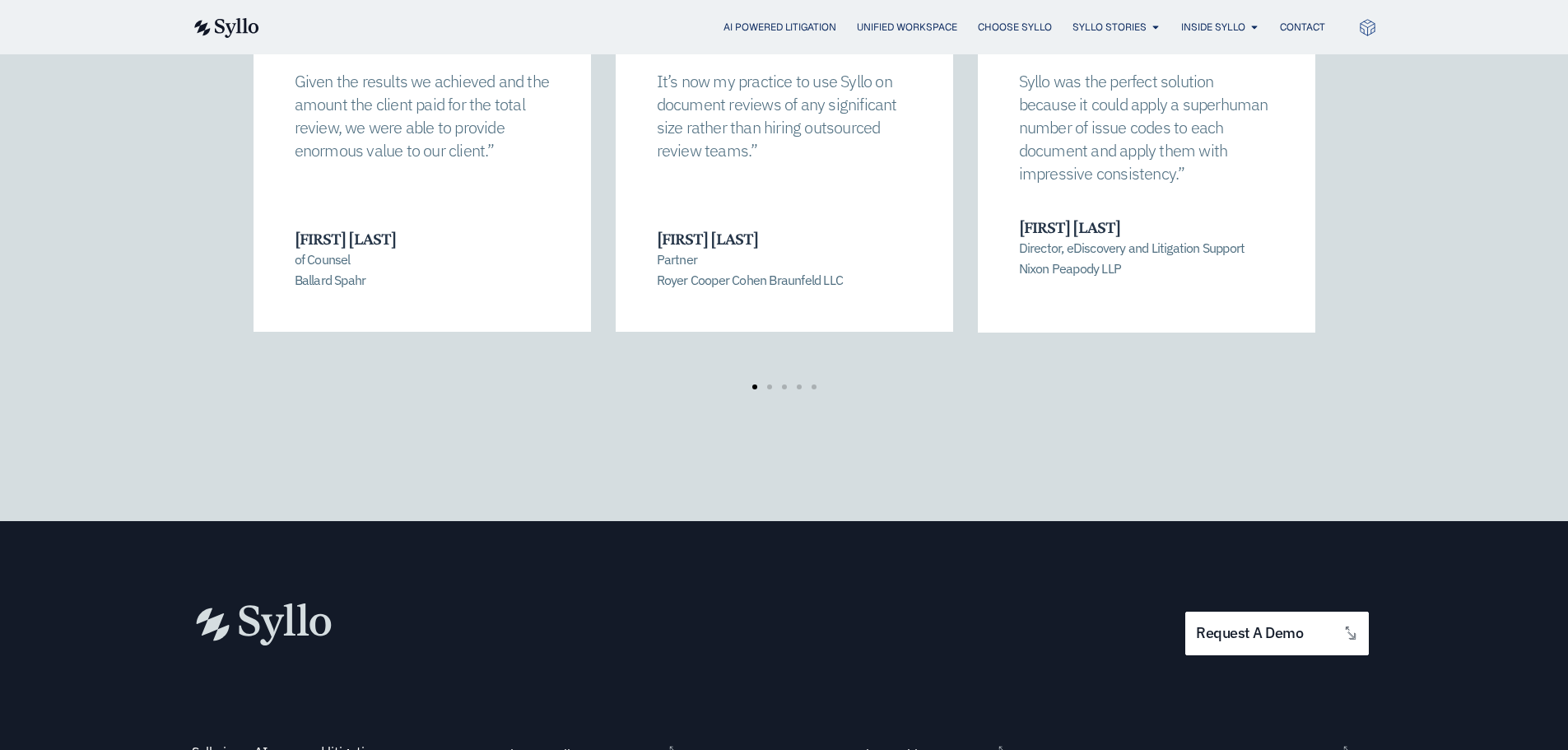 scroll, scrollTop: 2588, scrollLeft: 0, axis: vertical 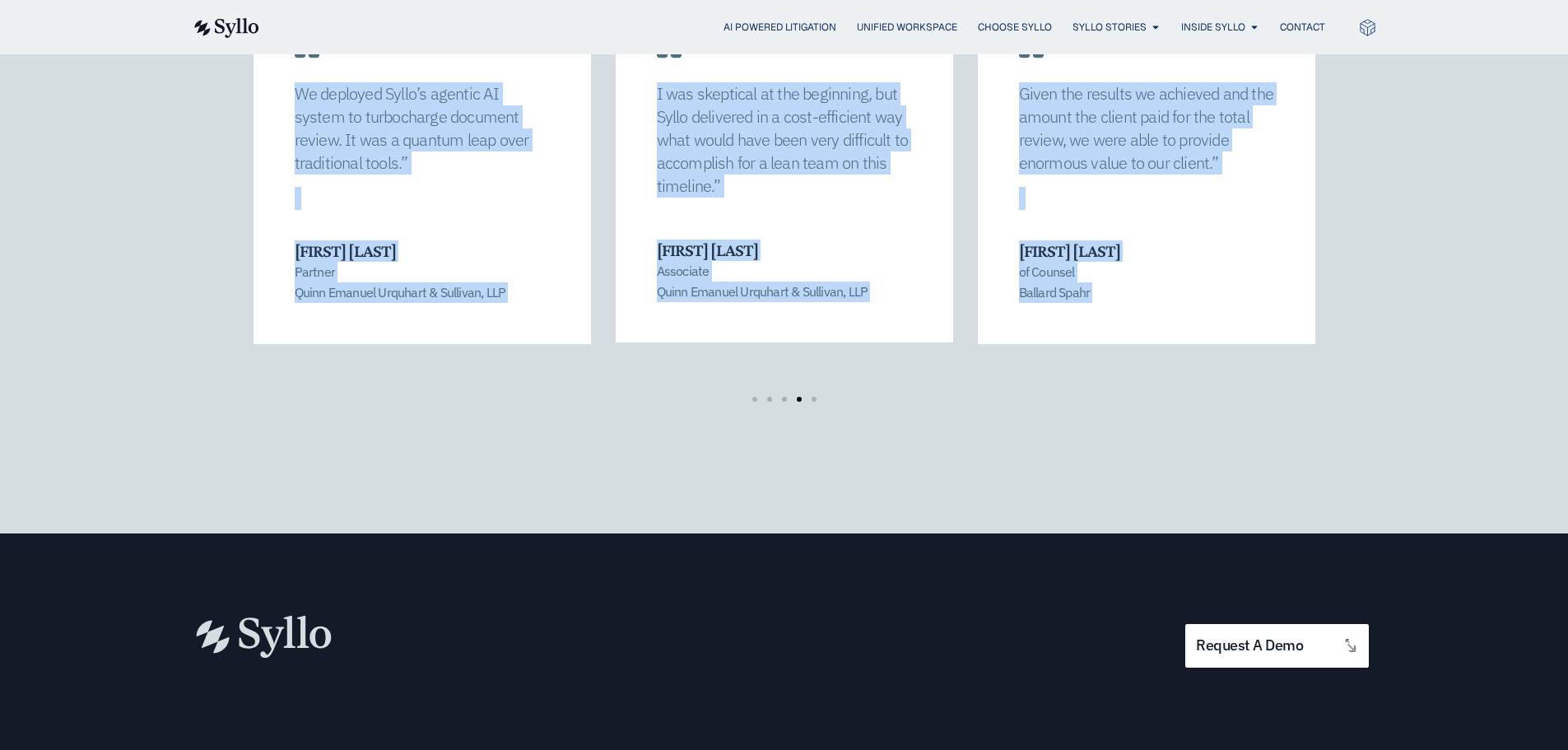drag, startPoint x: 119, startPoint y: 496, endPoint x: 128, endPoint y: 576, distance: 80.50466 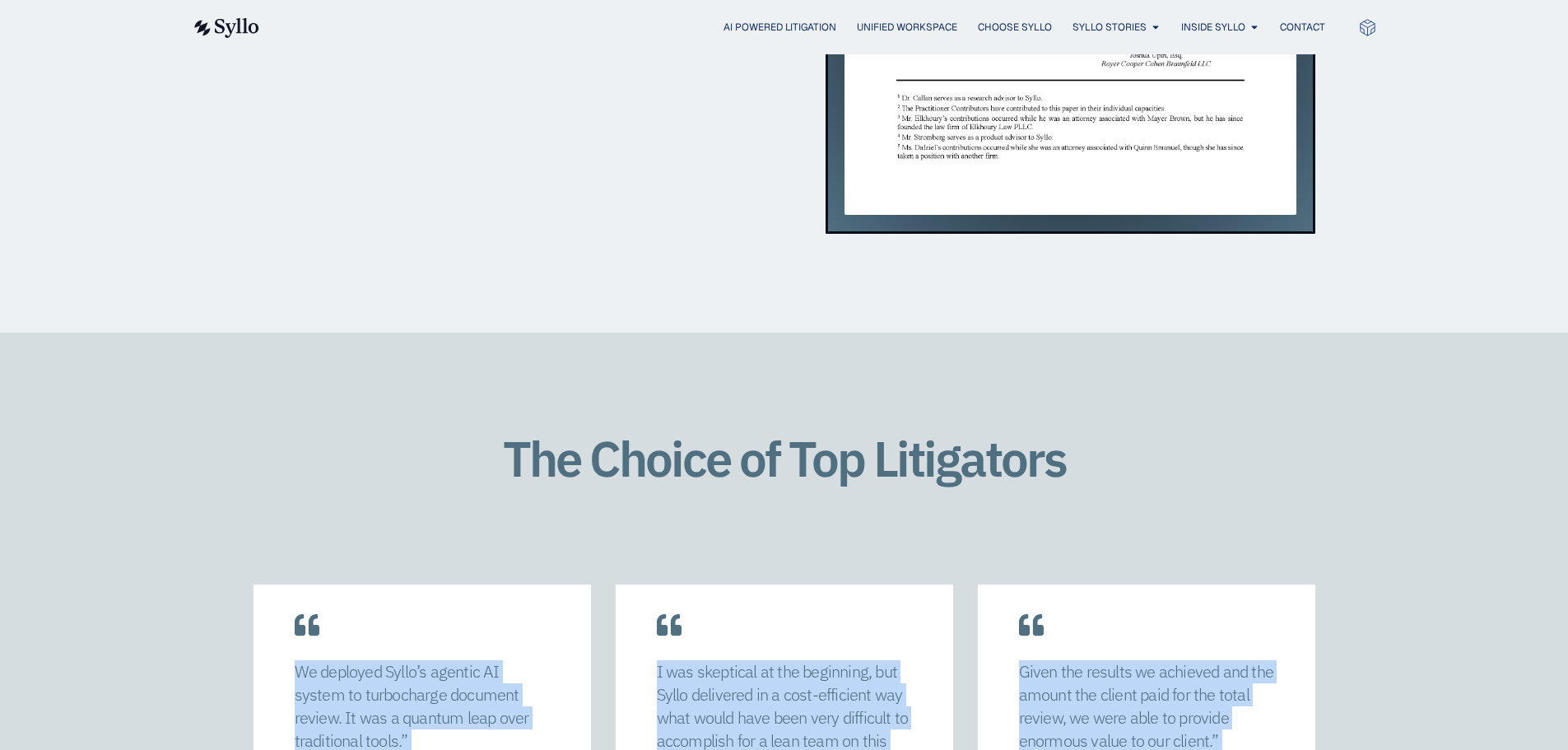 scroll, scrollTop: 1765, scrollLeft: 0, axis: vertical 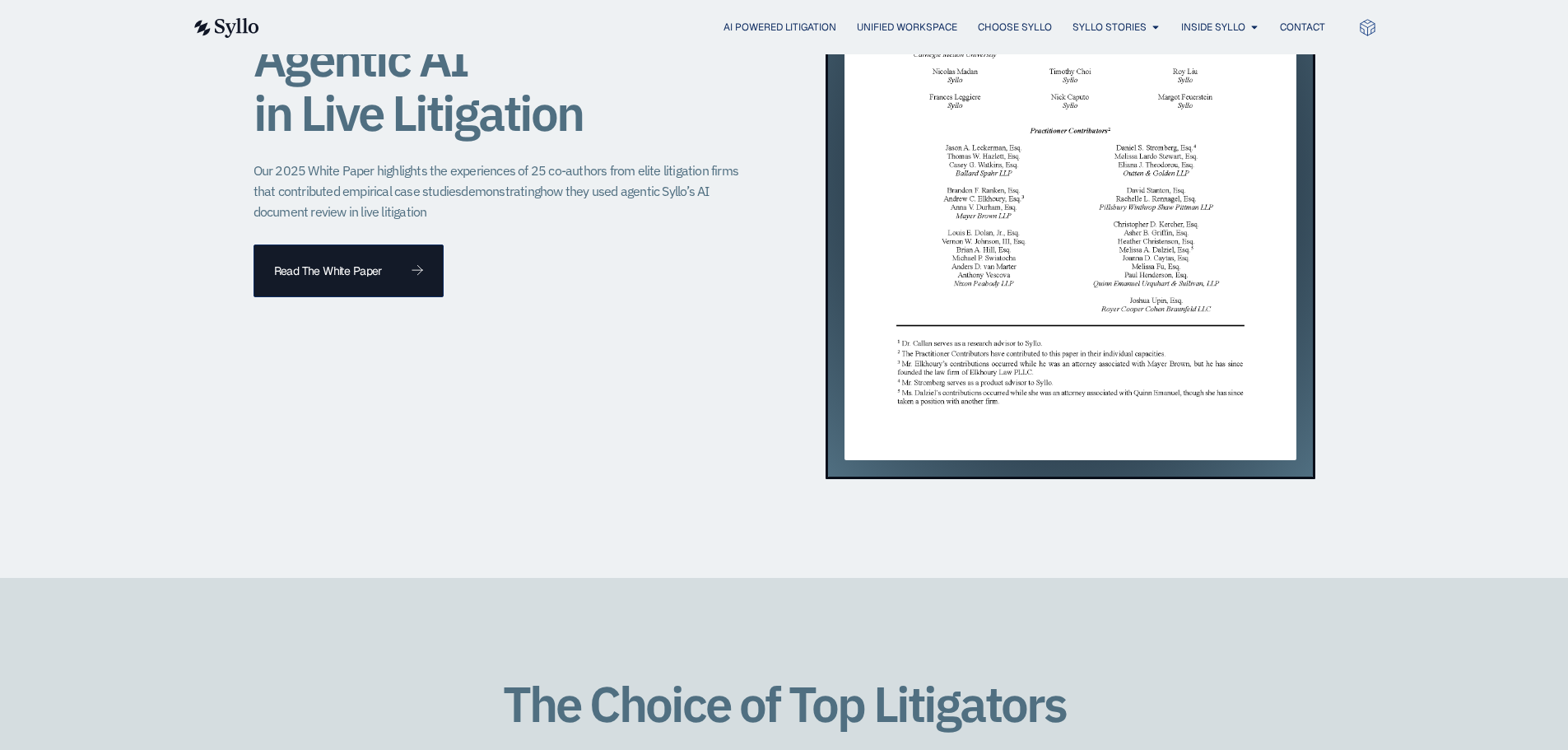 click 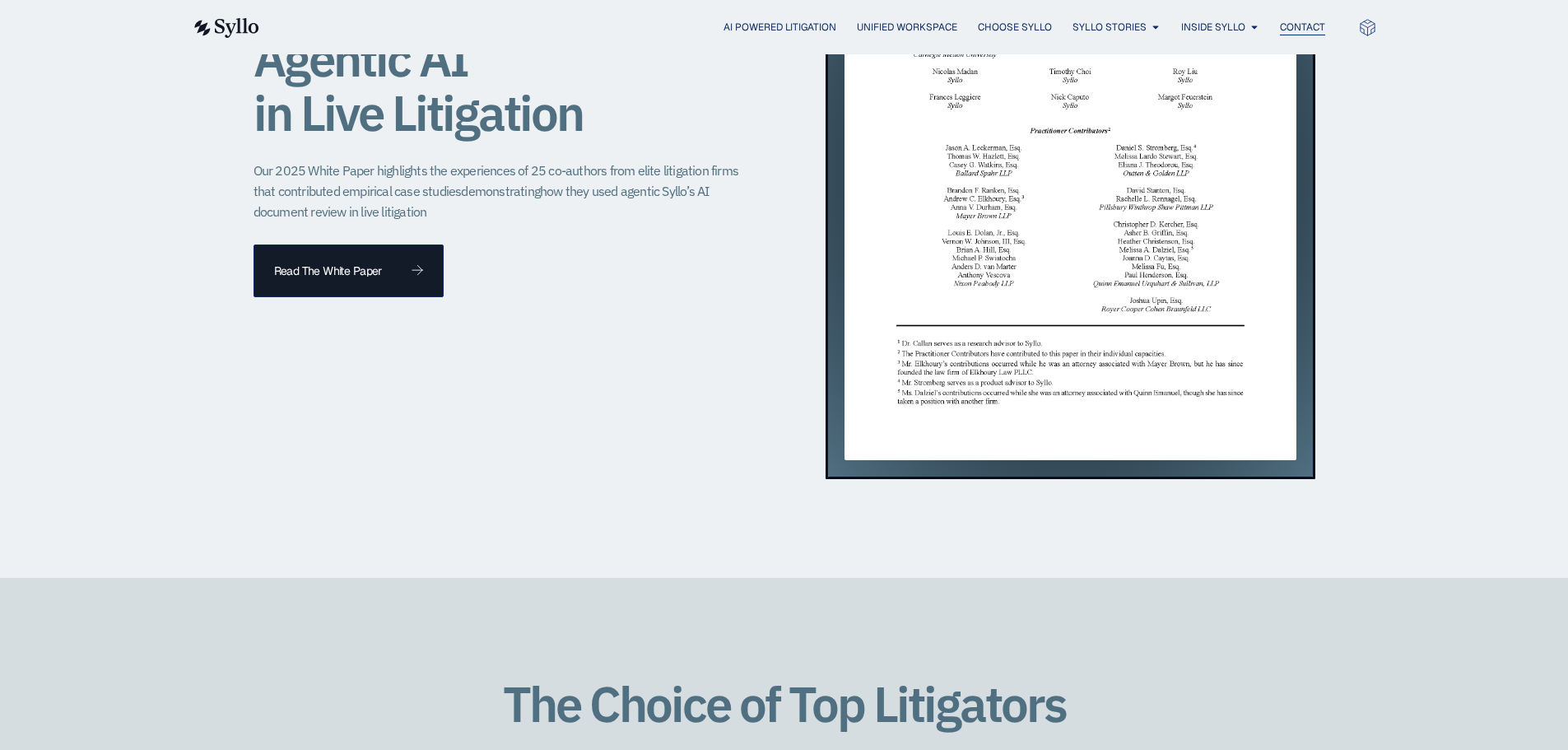 click on "Contact" at bounding box center (1302, 27) 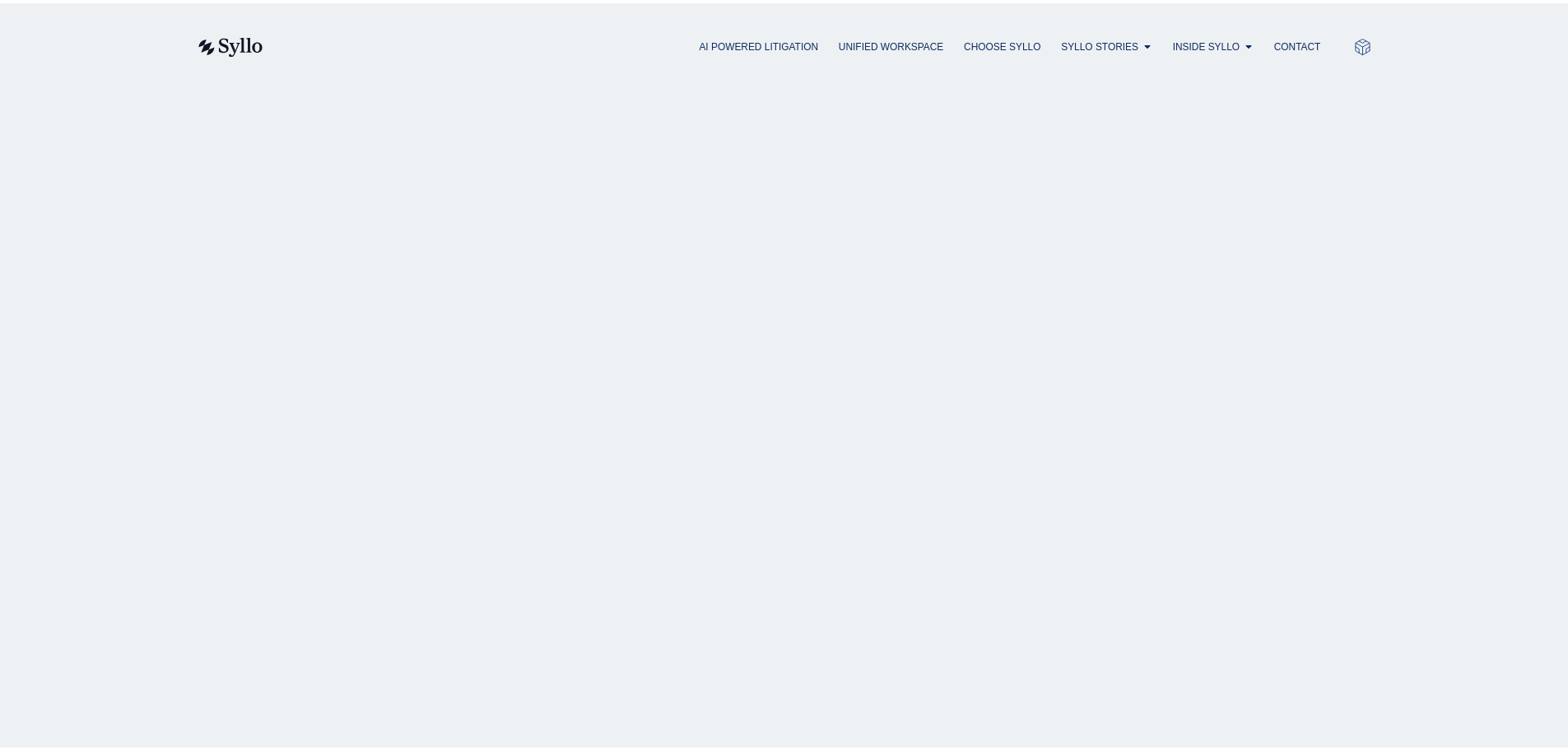 scroll, scrollTop: 0, scrollLeft: 0, axis: both 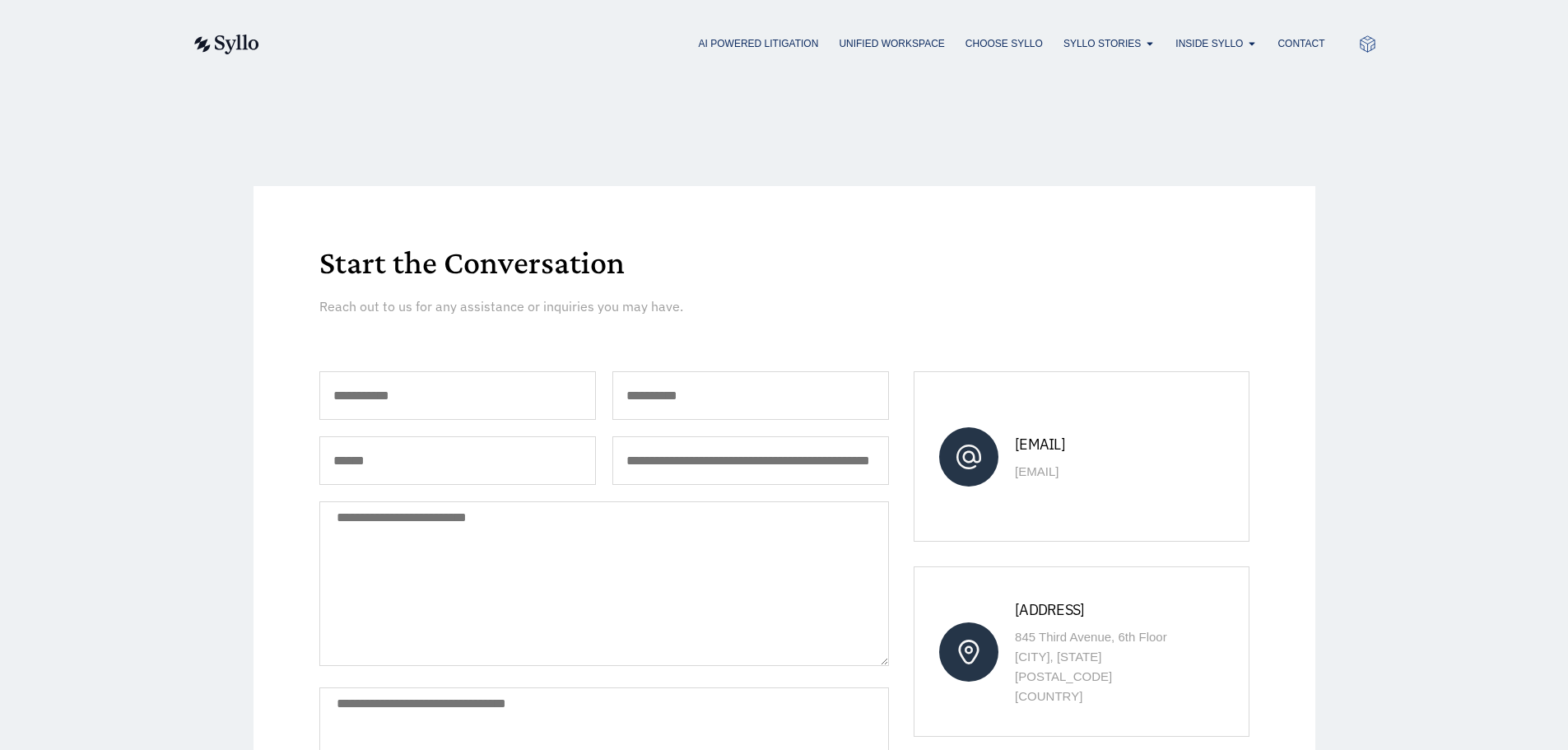 click 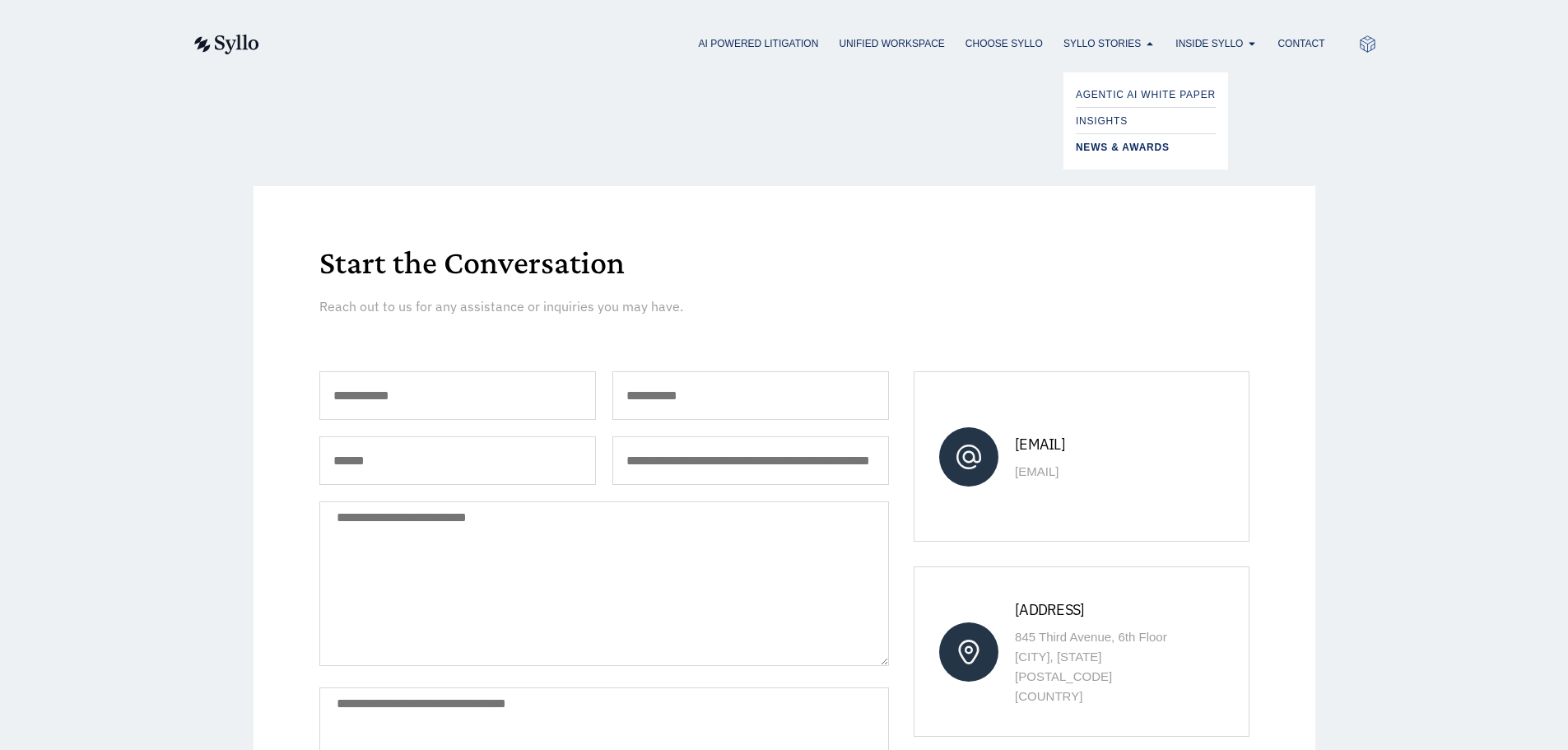 click on "News & Awards" at bounding box center (1123, 147) 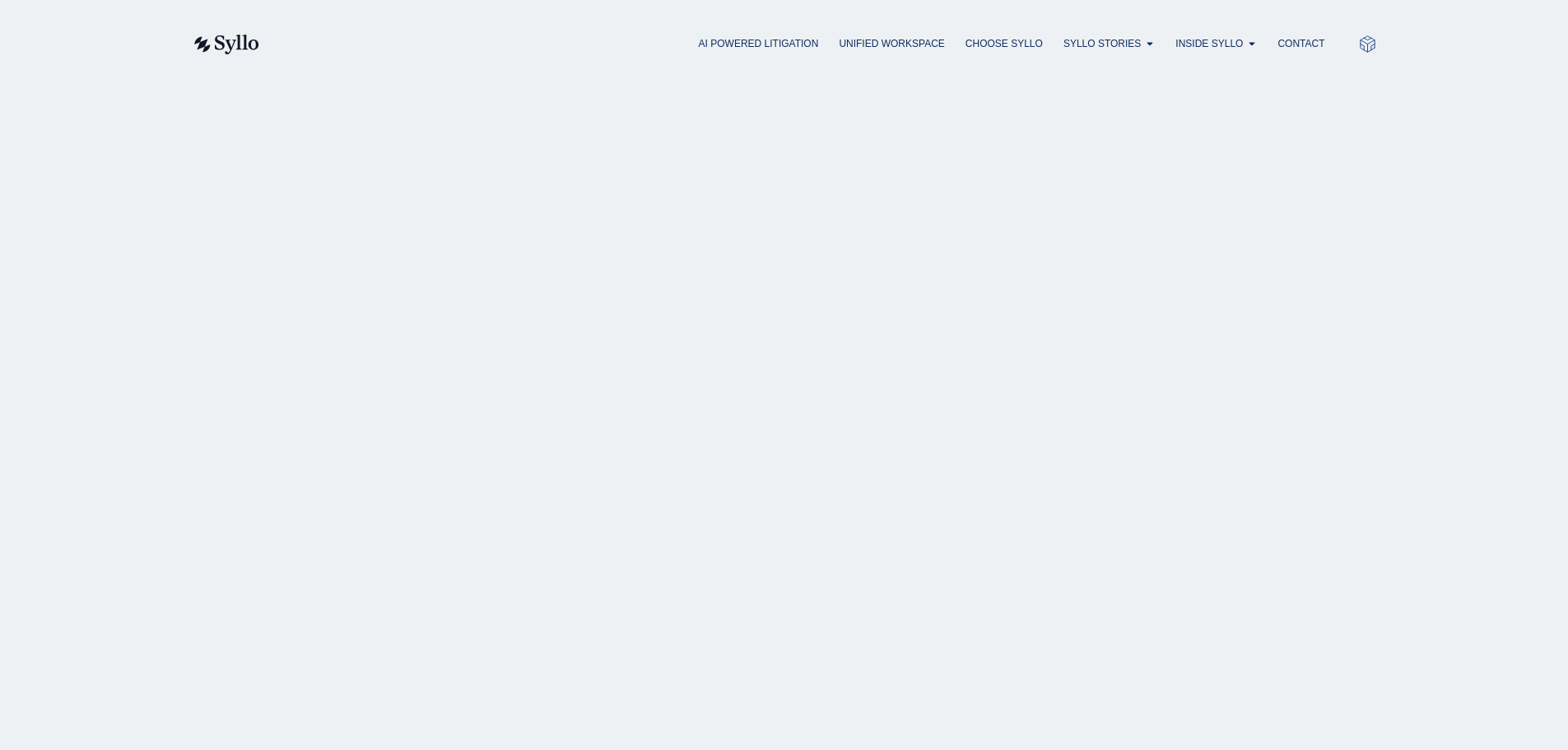 scroll, scrollTop: 0, scrollLeft: 0, axis: both 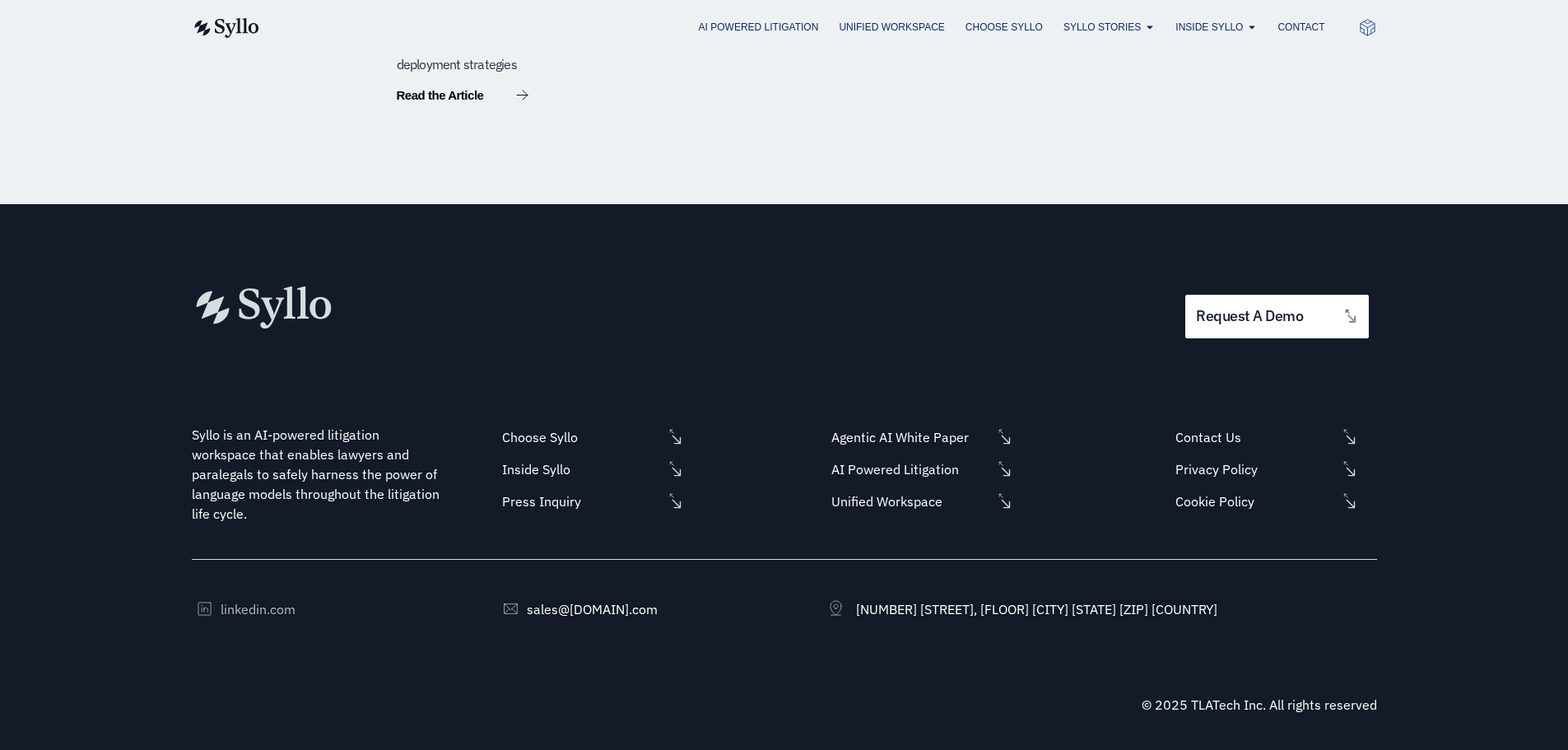 click on "linkedin.com" at bounding box center (268, 609) 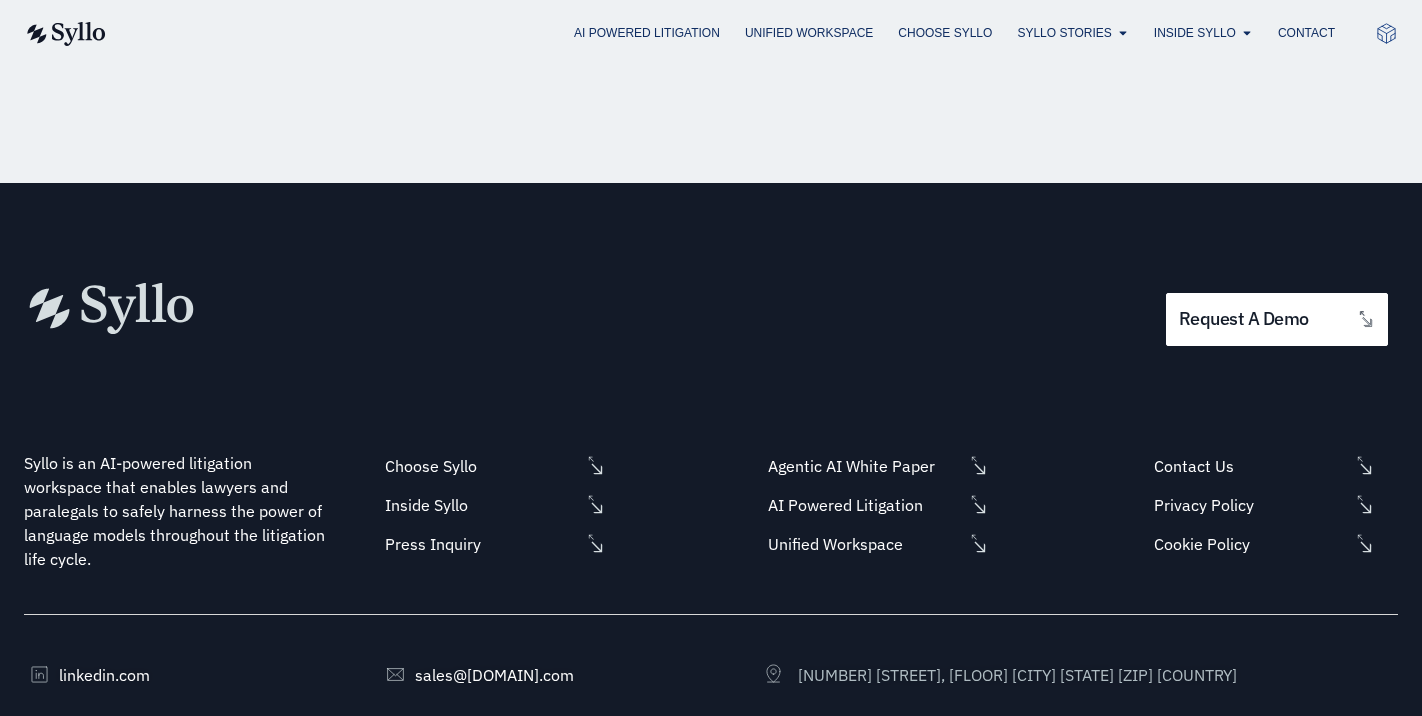 click on "[NUMBER] [STREET], [FLOOR]
[CITY], [STATE] [POSTAL_CODE] [COUNTRY]" at bounding box center (1015, 675) 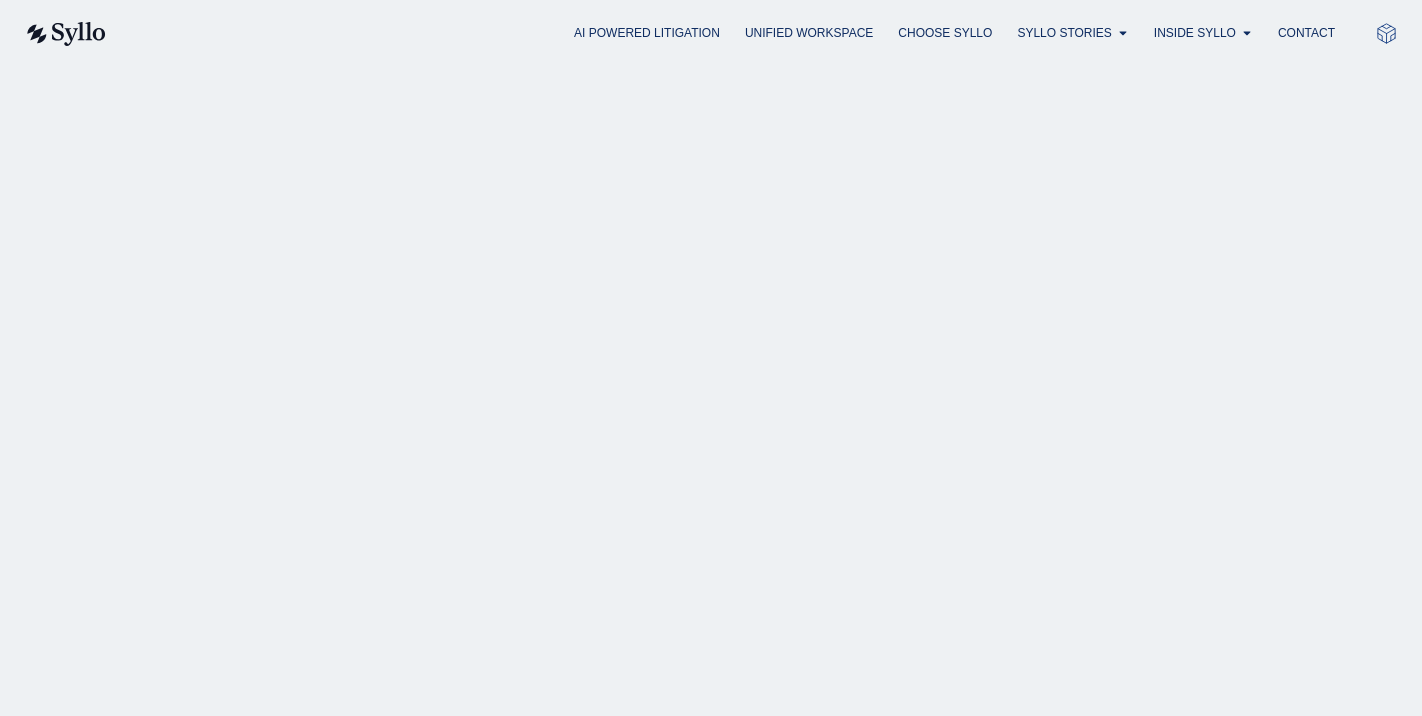 scroll, scrollTop: 2090, scrollLeft: 0, axis: vertical 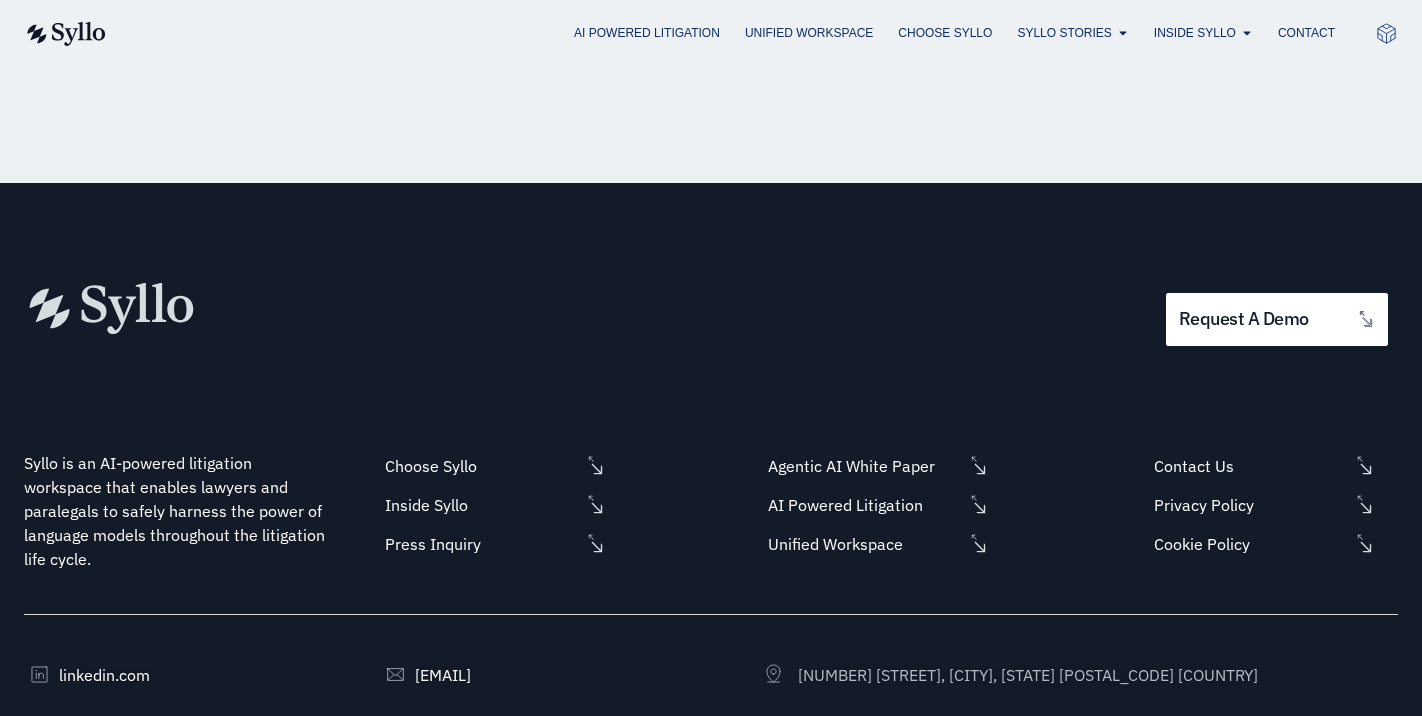 click on "[NUMBER] [STREET], [FLOOR]
[CITY], [STATE] [POSTAL_CODE] [COUNTRY]" at bounding box center [1025, 675] 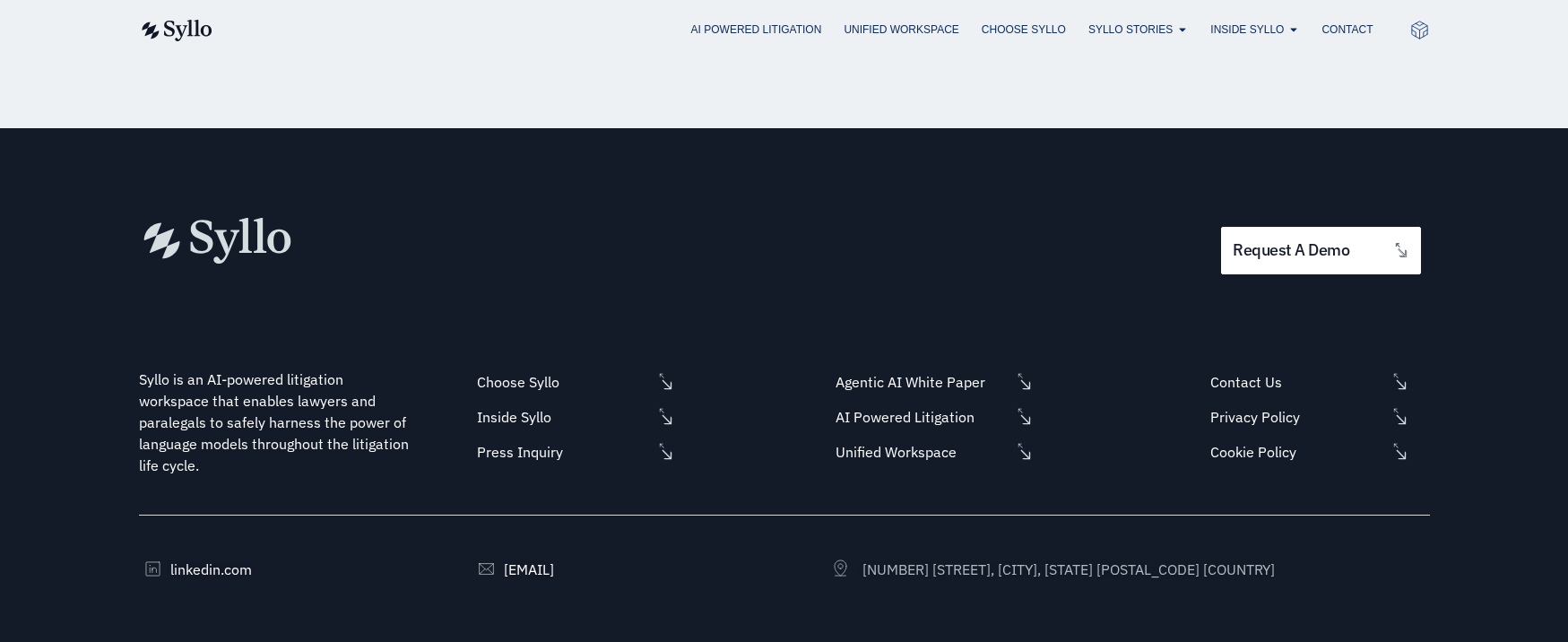 click on "[NUMBER] [STREET], [FLOOR]
[CITY], [STATE] [POSTAL_CODE] [COUNTRY]" at bounding box center [1066, 569] 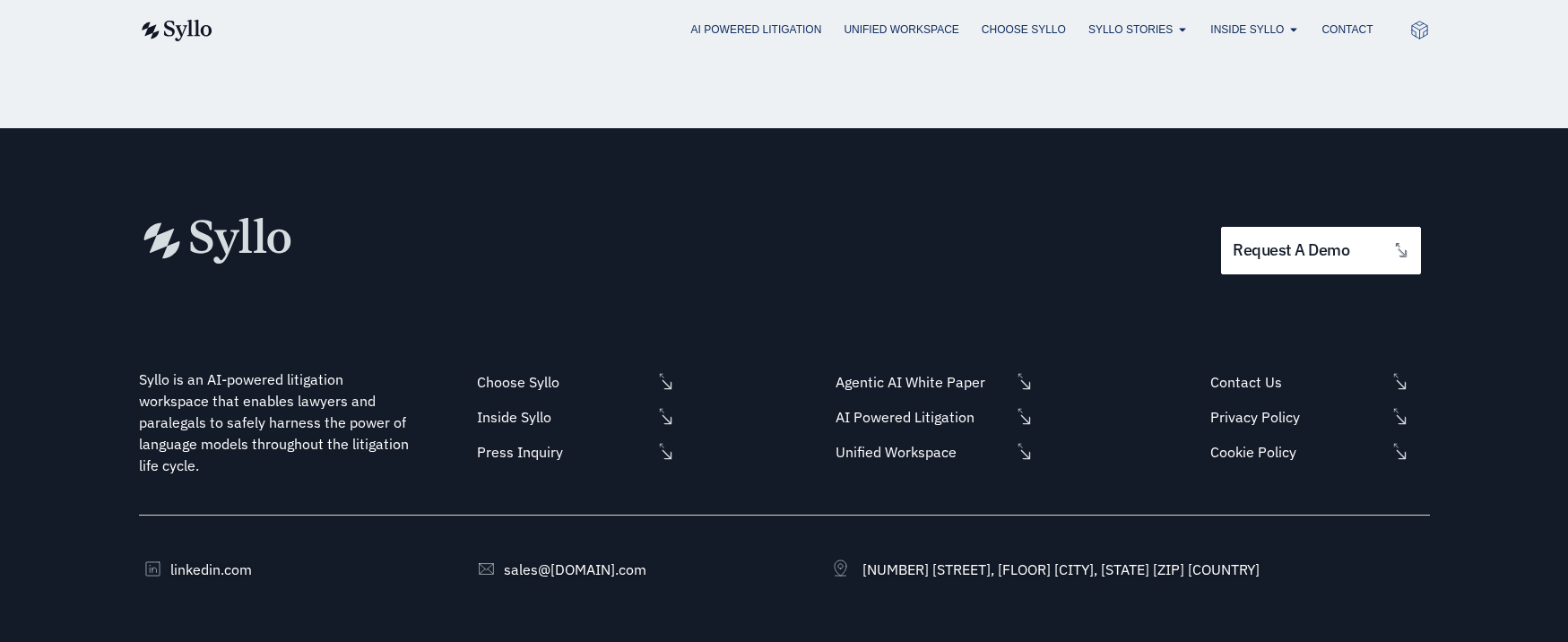 scroll, scrollTop: 0, scrollLeft: 0, axis: both 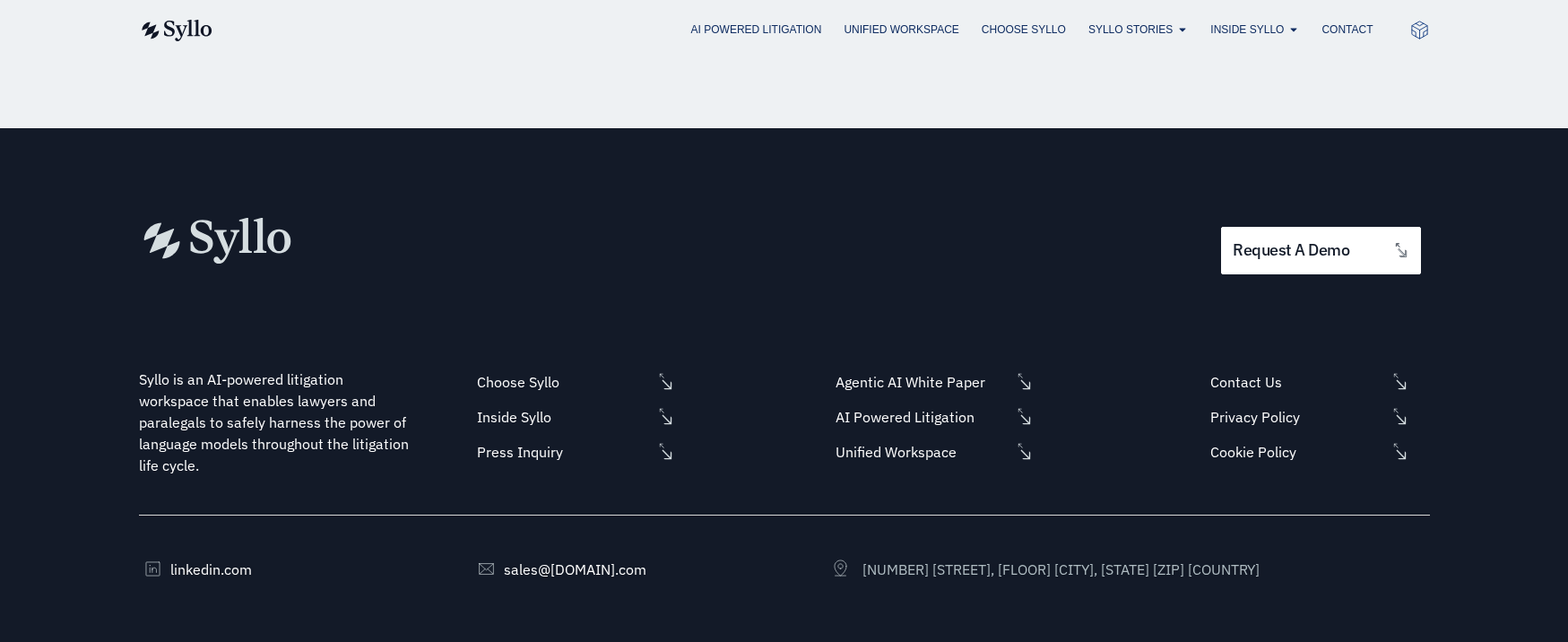 click on "[NUMBER] [STREET], [FLOOR] [CITY], [STATE] [ZIP] [COUNTRY]" at bounding box center (1059, 569) 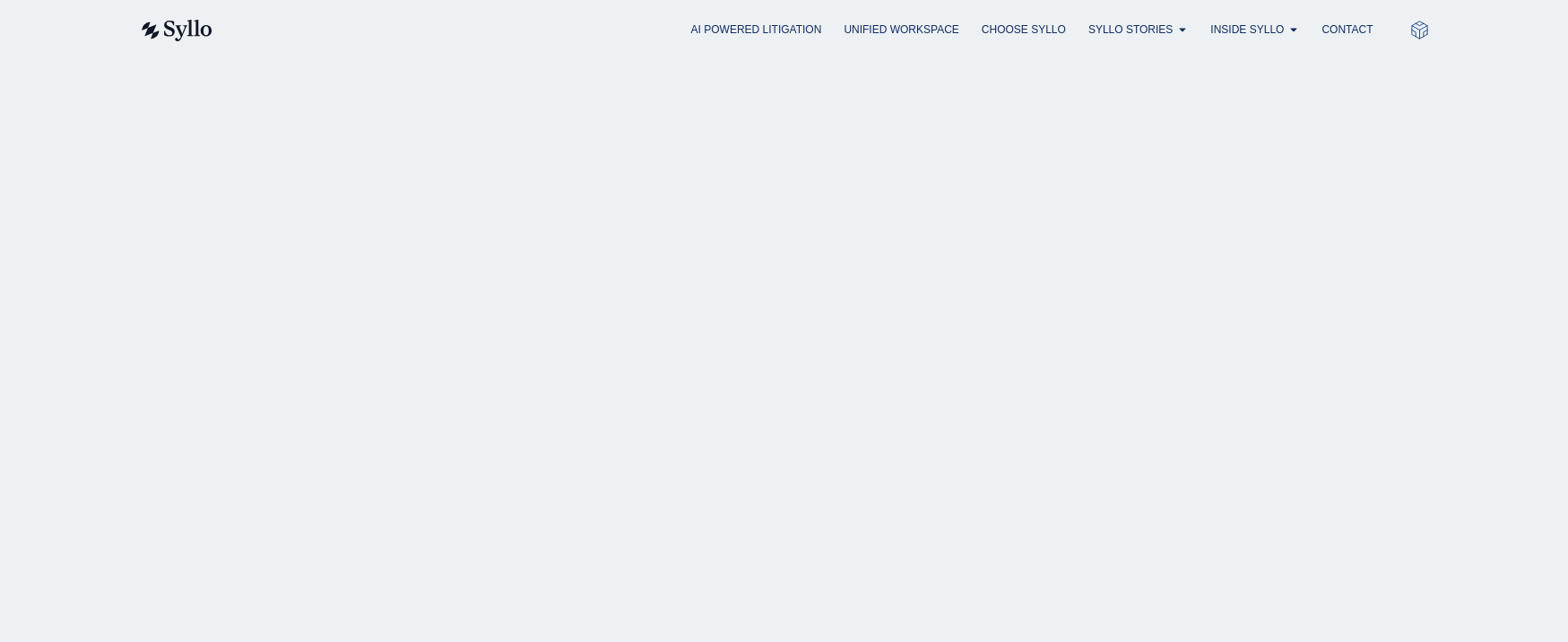scroll, scrollTop: 1910, scrollLeft: 0, axis: vertical 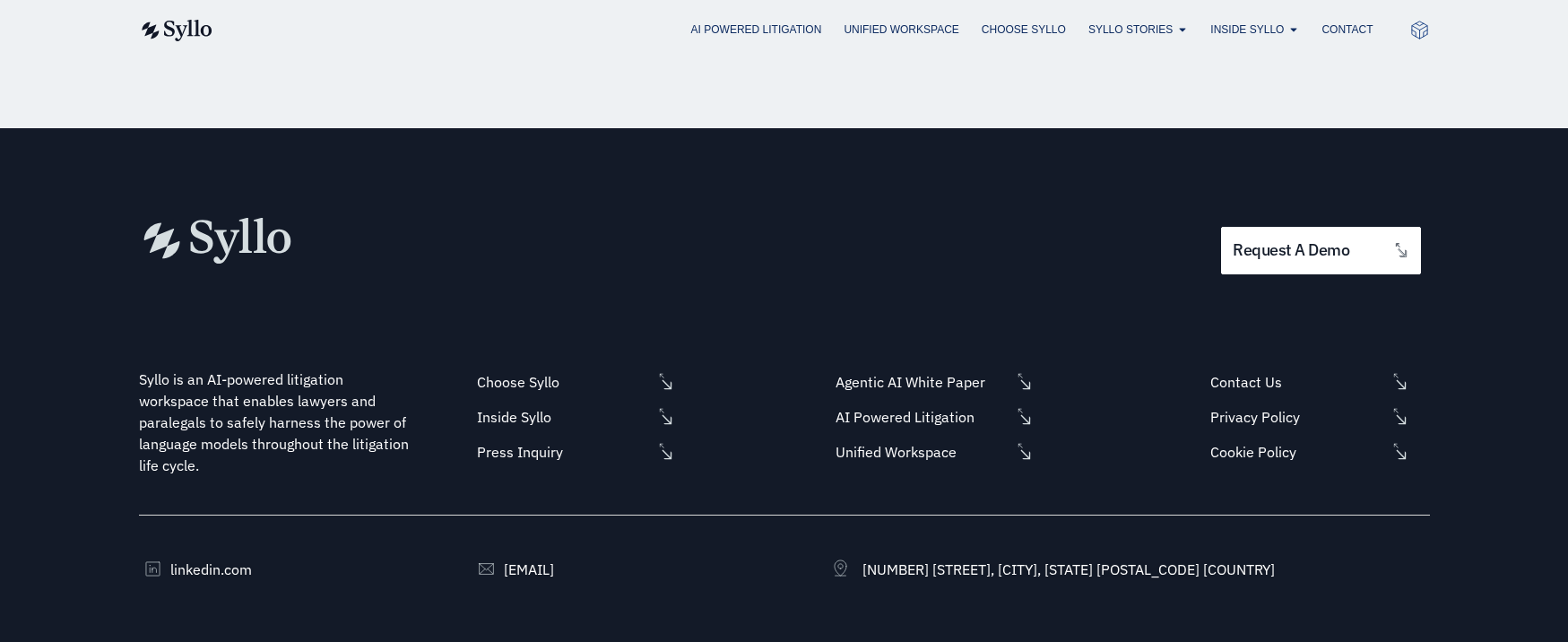 click on "linkedin.com
[EMAIL]
[NUMBER] [STREET], [CITY], [STATE] [POSTAL_CODE] [COUNTRY]" at bounding box center (784, 592) 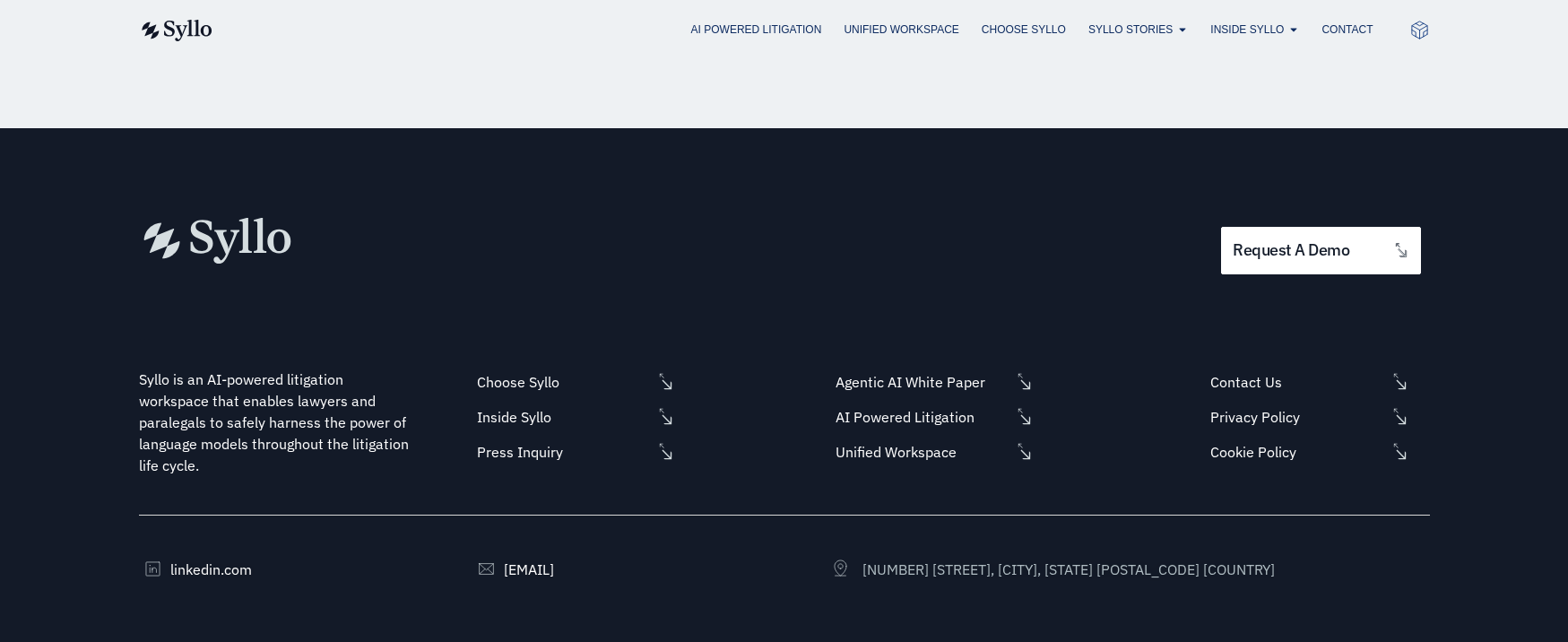 click on "[NUMBER] [STREET], [CITY], [STATE] [POSTAL_CODE] [COUNTRY]" at bounding box center (1066, 569) 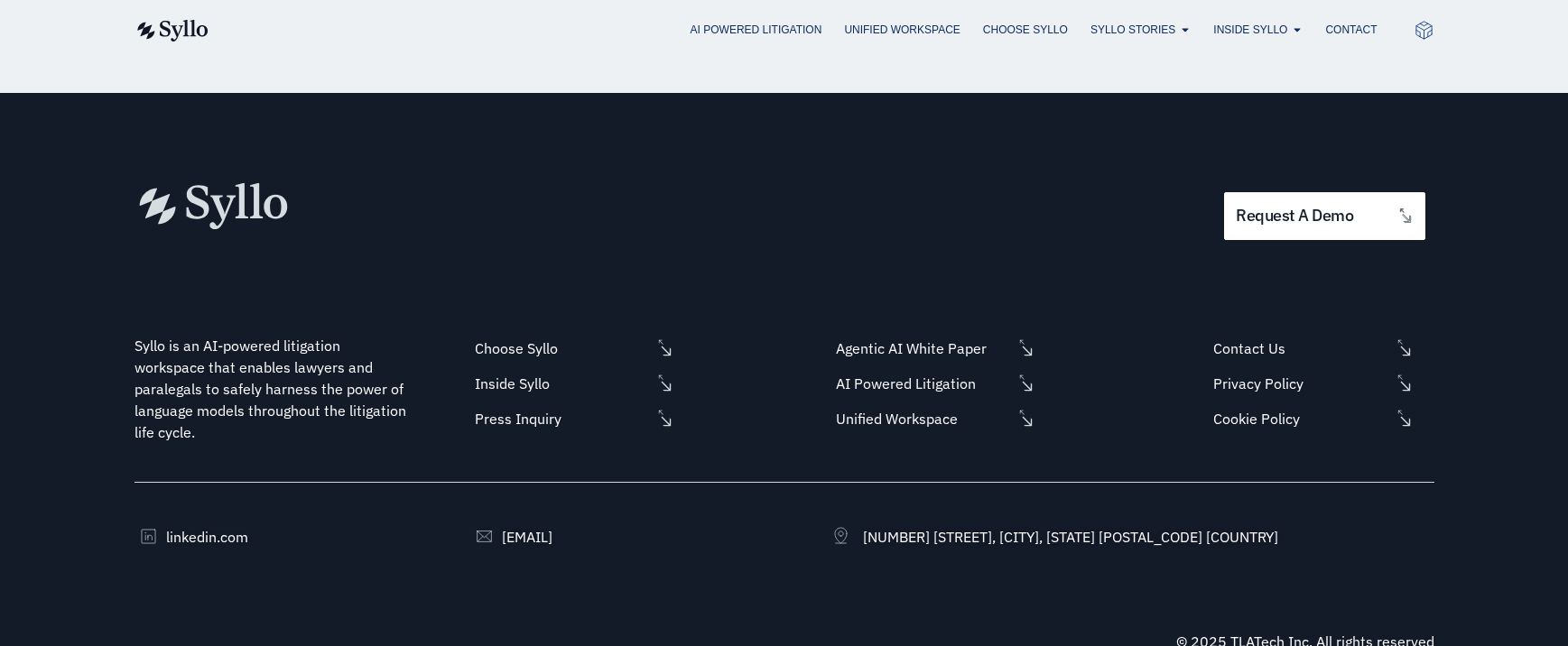 click at bounding box center (172, 31) 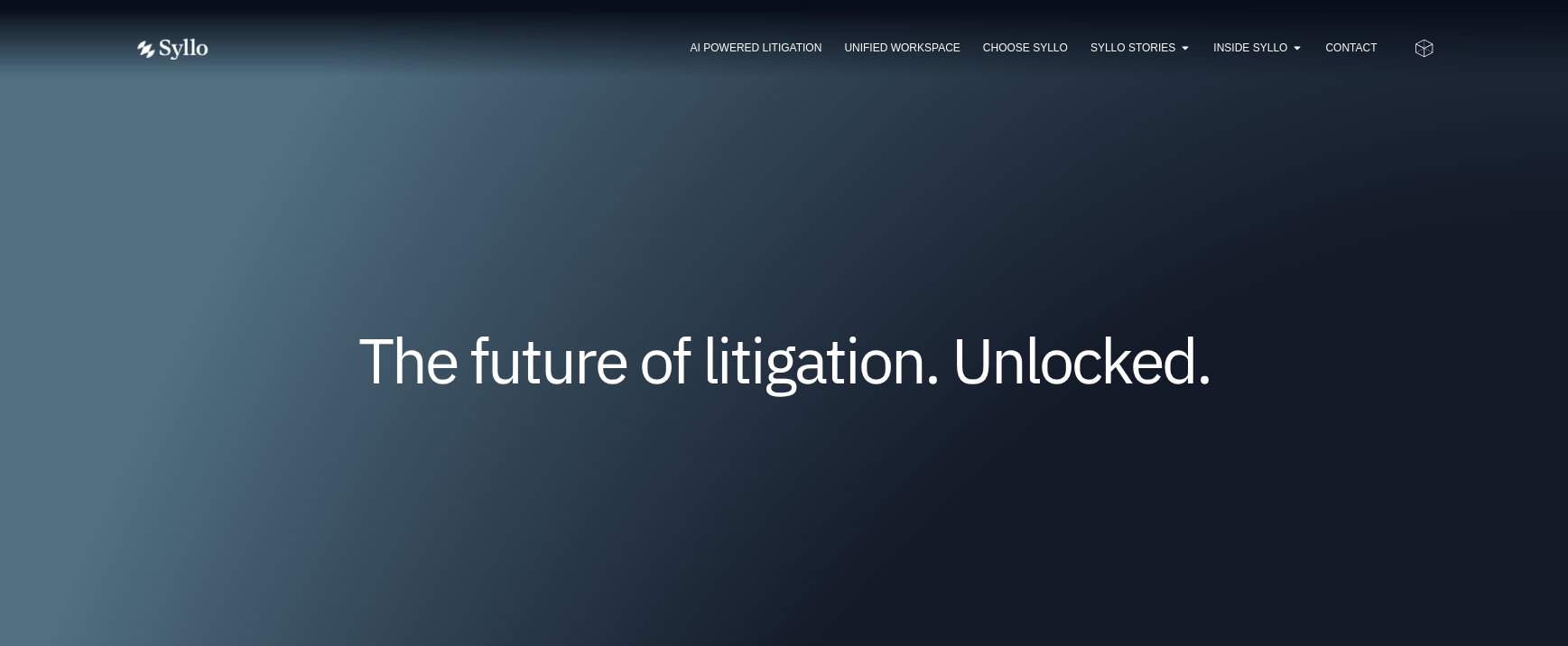 scroll, scrollTop: 0, scrollLeft: 0, axis: both 